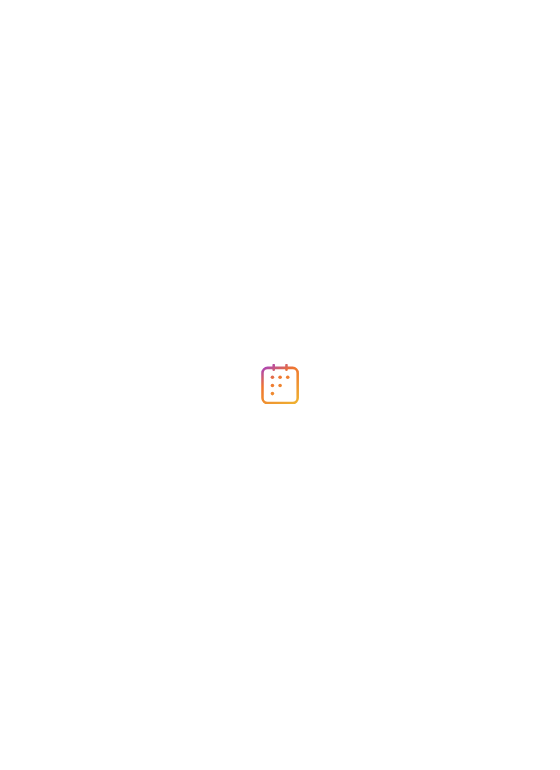 scroll, scrollTop: 0, scrollLeft: 0, axis: both 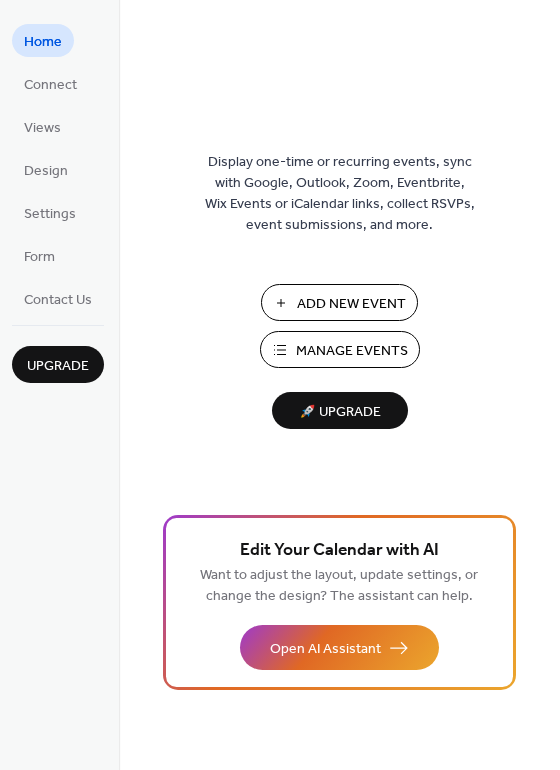 click on "Manage Events" at bounding box center (352, 351) 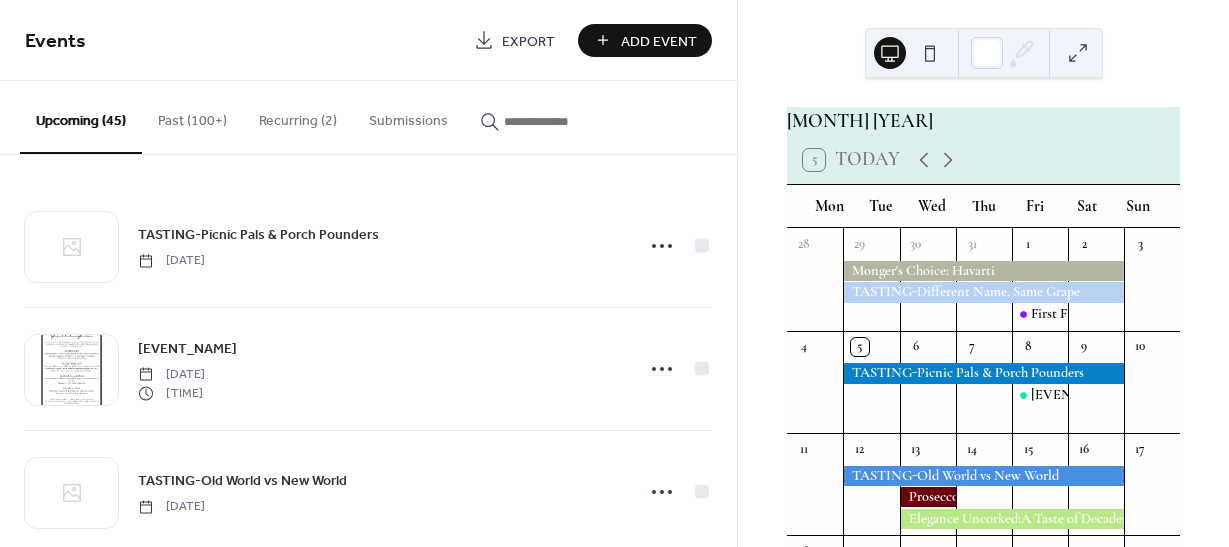 scroll, scrollTop: 0, scrollLeft: 0, axis: both 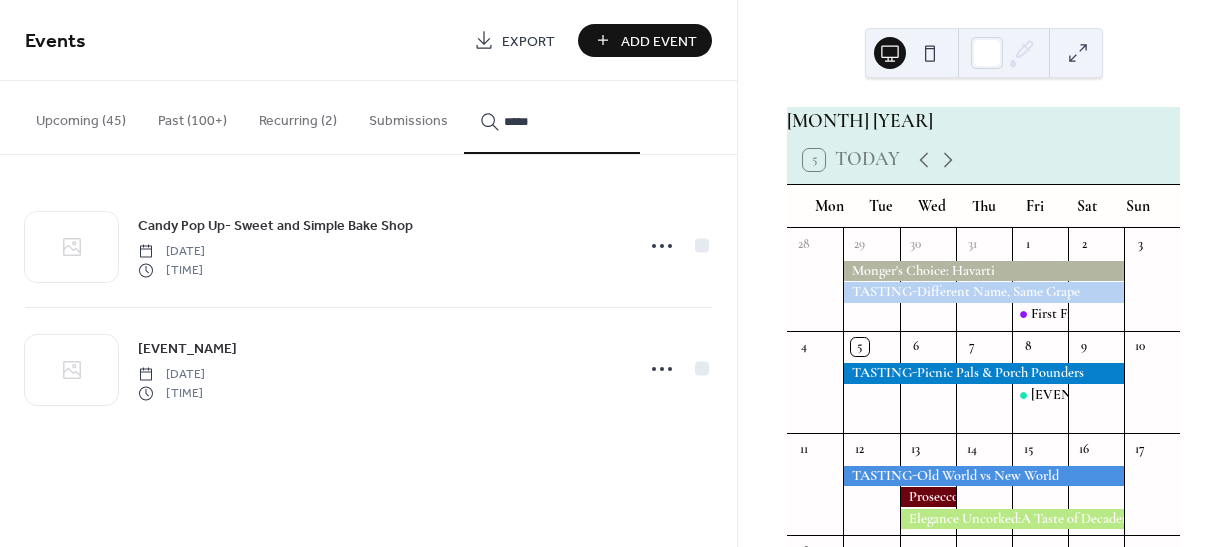 click 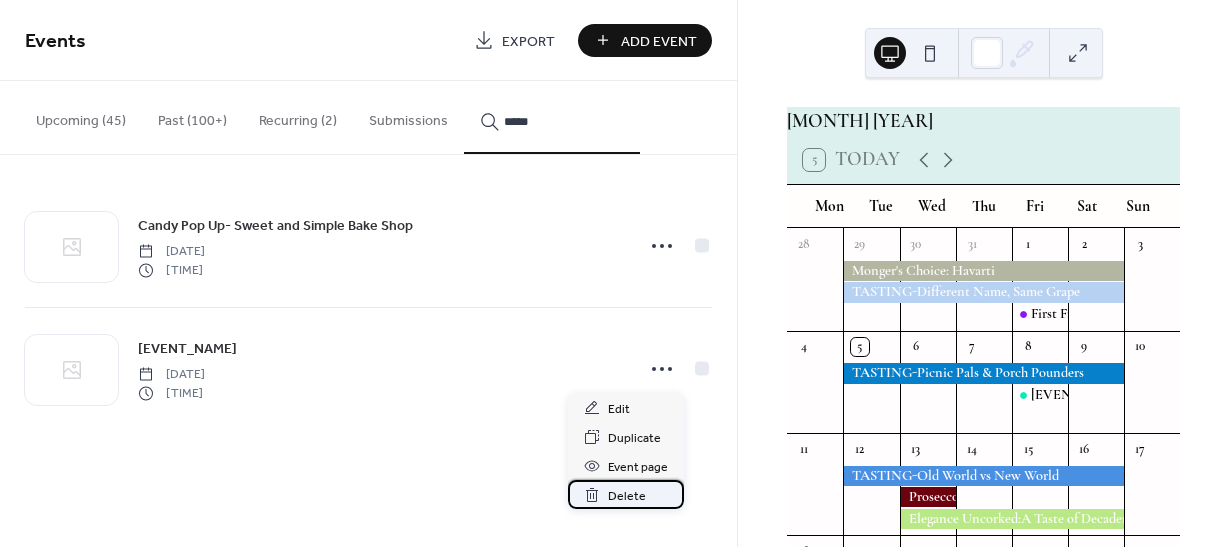 click on "Delete" at bounding box center (627, 496) 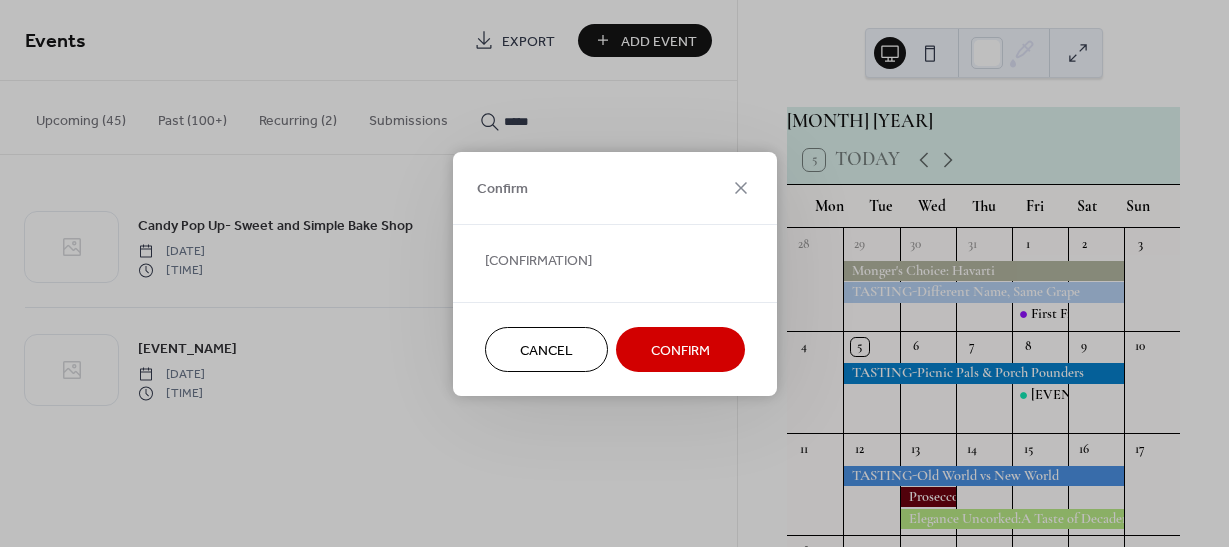 click on "Confirm" at bounding box center [680, 350] 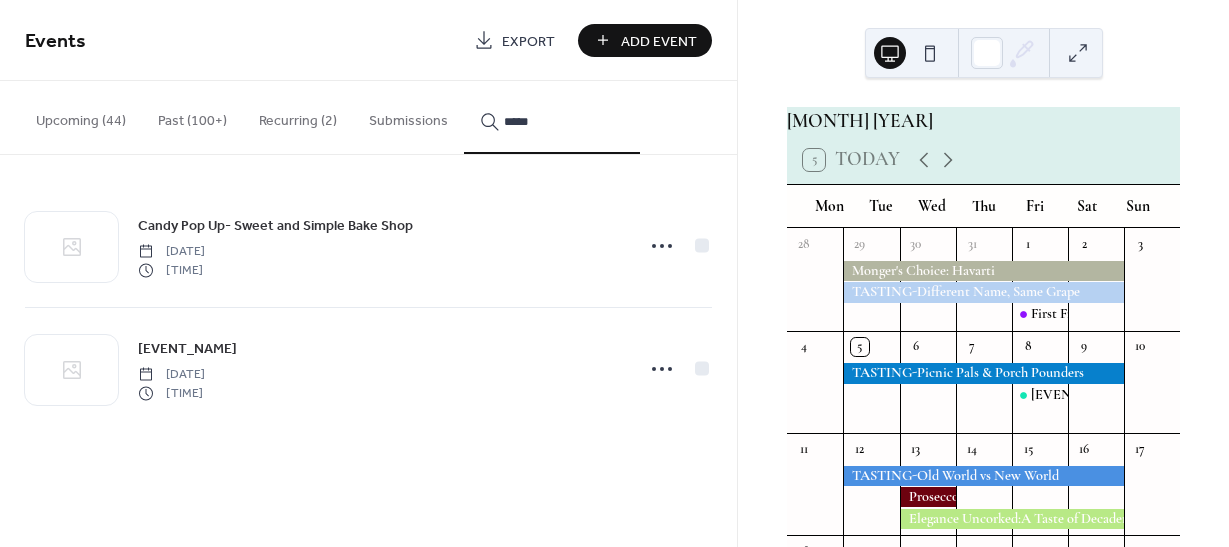 click on "*****" at bounding box center [564, 121] 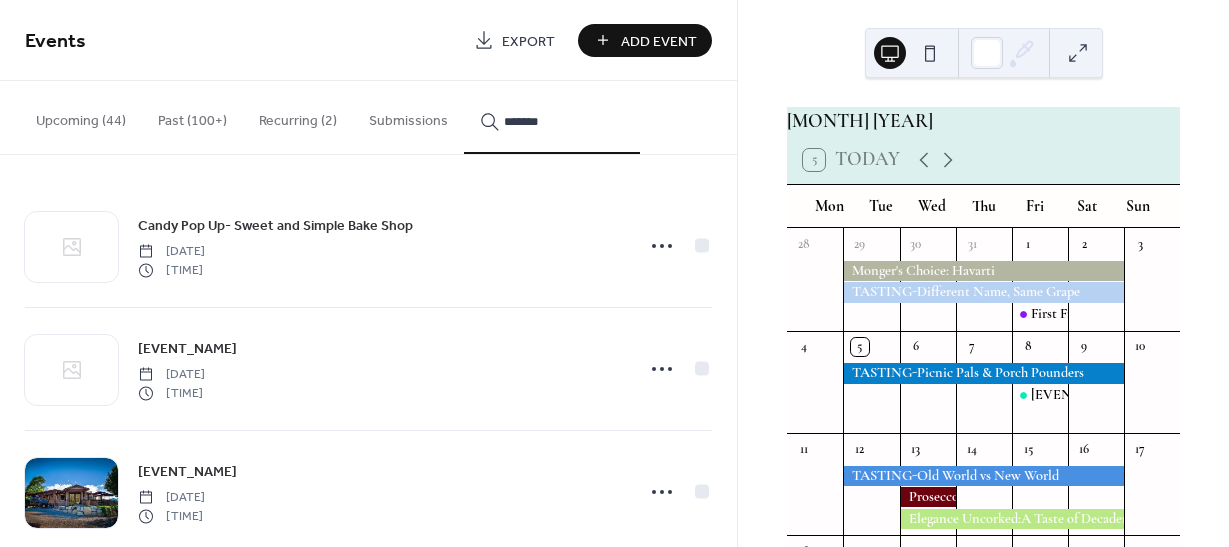 type on "*******" 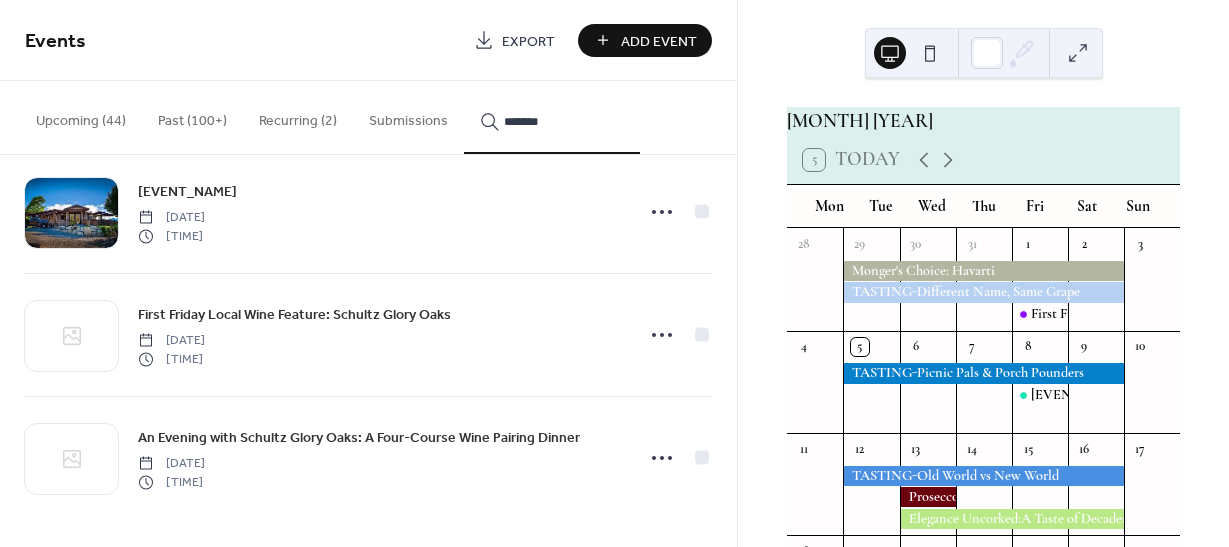 scroll, scrollTop: 282, scrollLeft: 0, axis: vertical 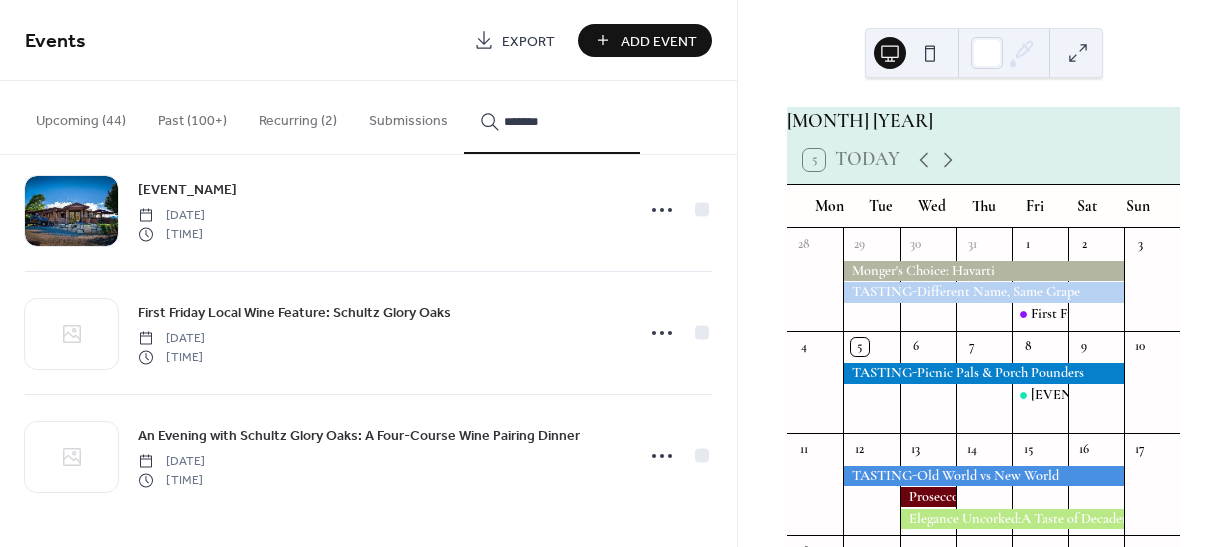 click on "An Evening with Schultz Glory Oaks: A Four-Course Wine Pairing Dinner" at bounding box center (359, 436) 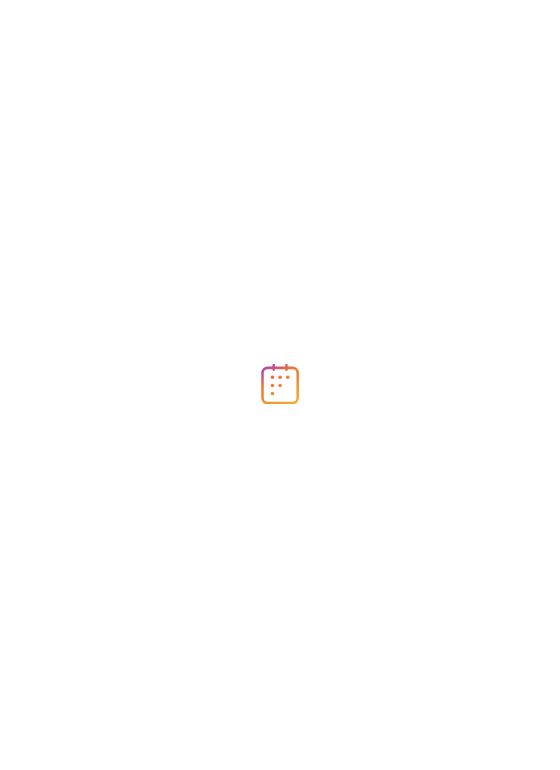 scroll, scrollTop: 0, scrollLeft: 0, axis: both 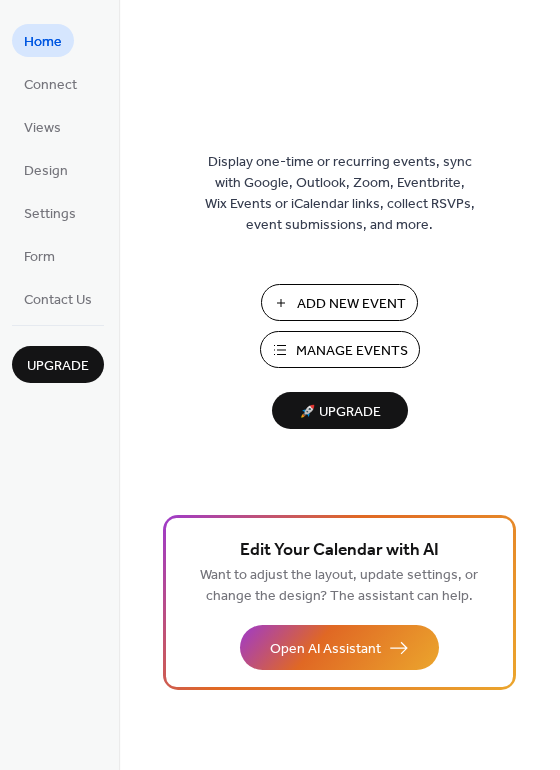 click on "Manage Events" at bounding box center [352, 351] 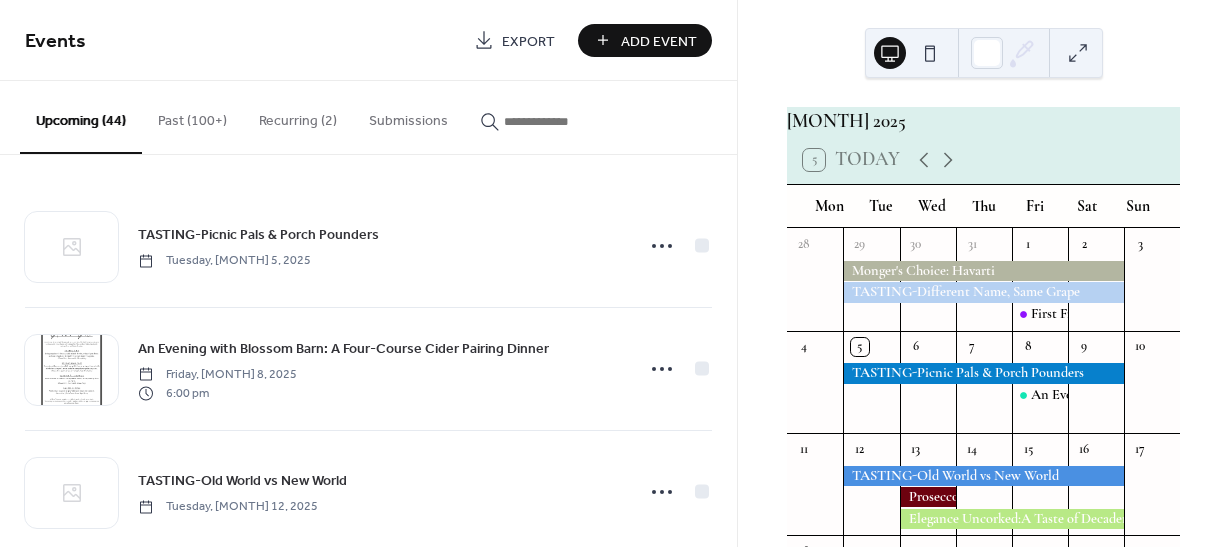 scroll, scrollTop: 0, scrollLeft: 0, axis: both 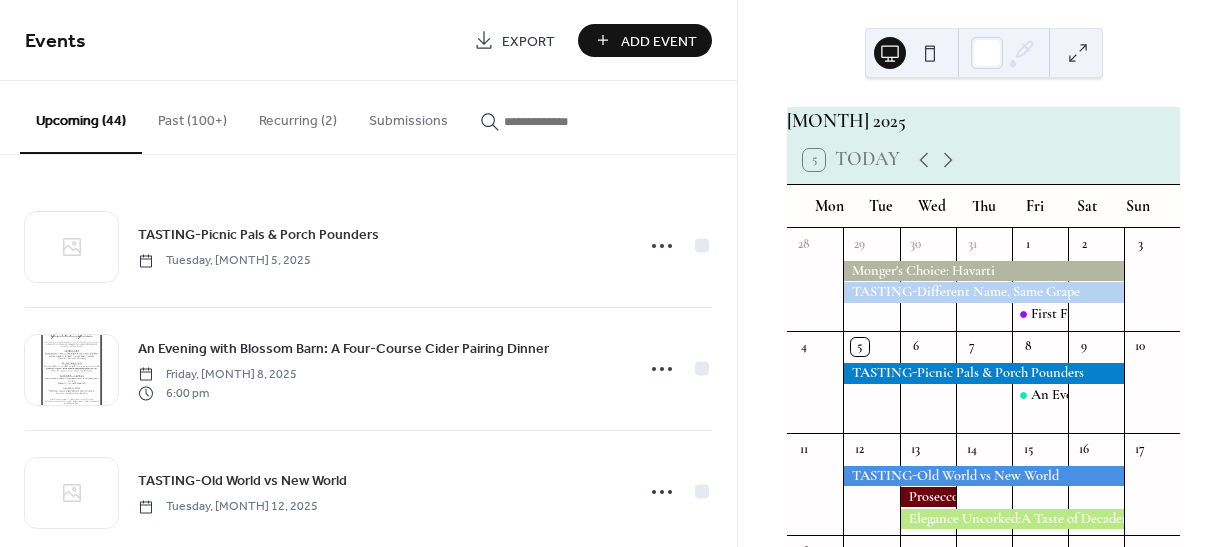 click 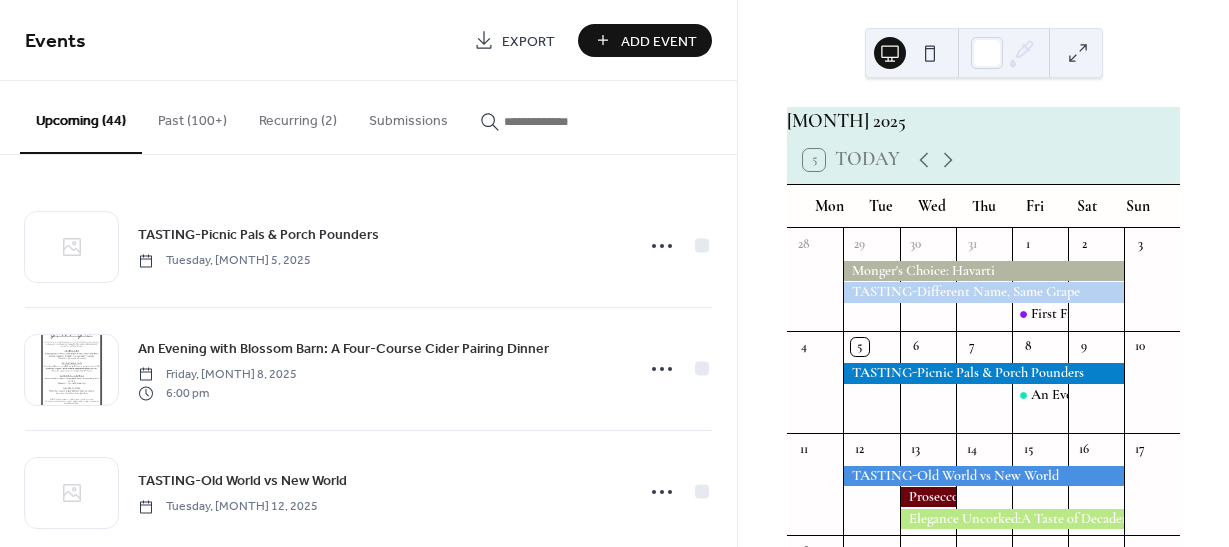click at bounding box center (564, 121) 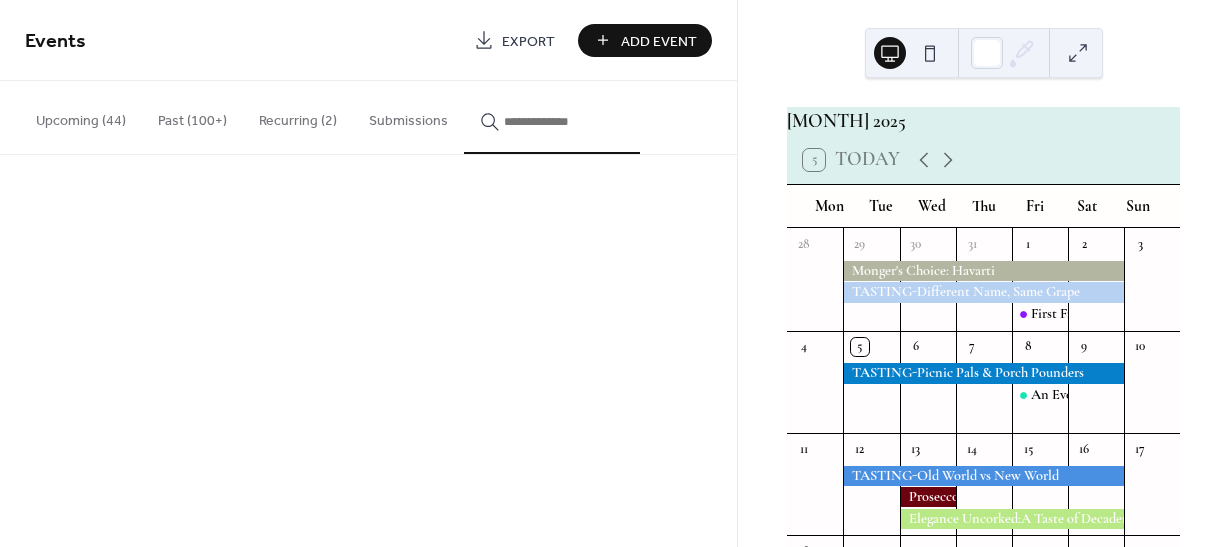 click at bounding box center (564, 121) 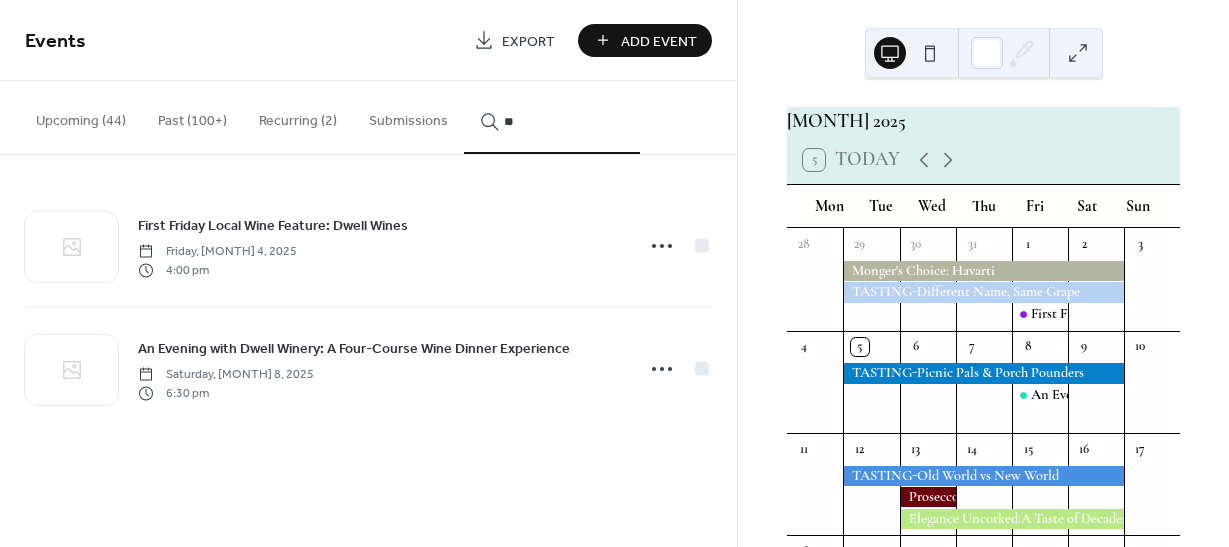 type on "**" 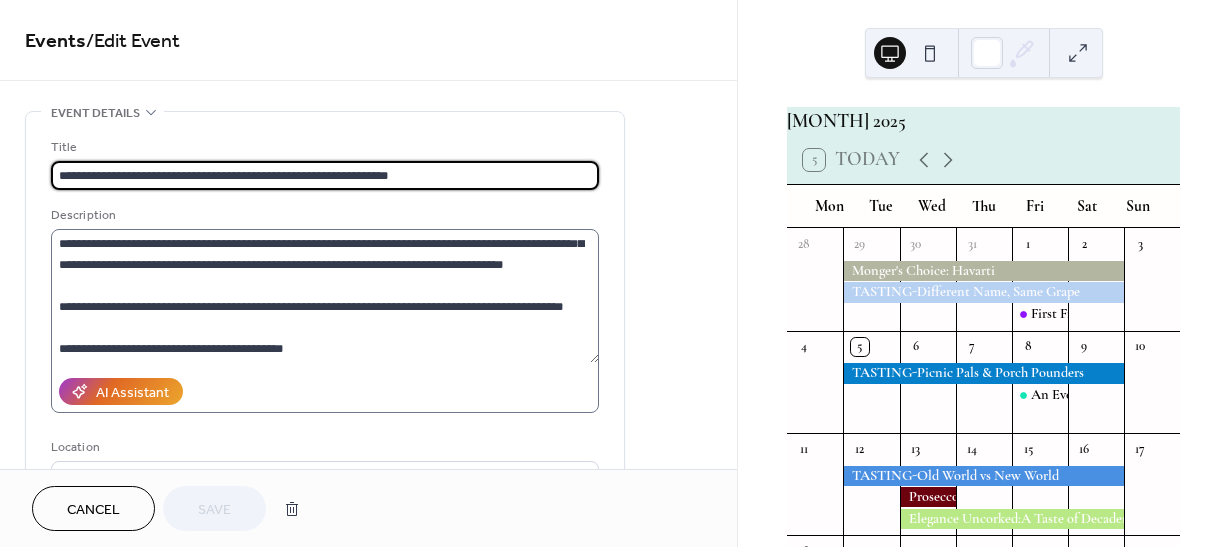 scroll, scrollTop: 147, scrollLeft: 0, axis: vertical 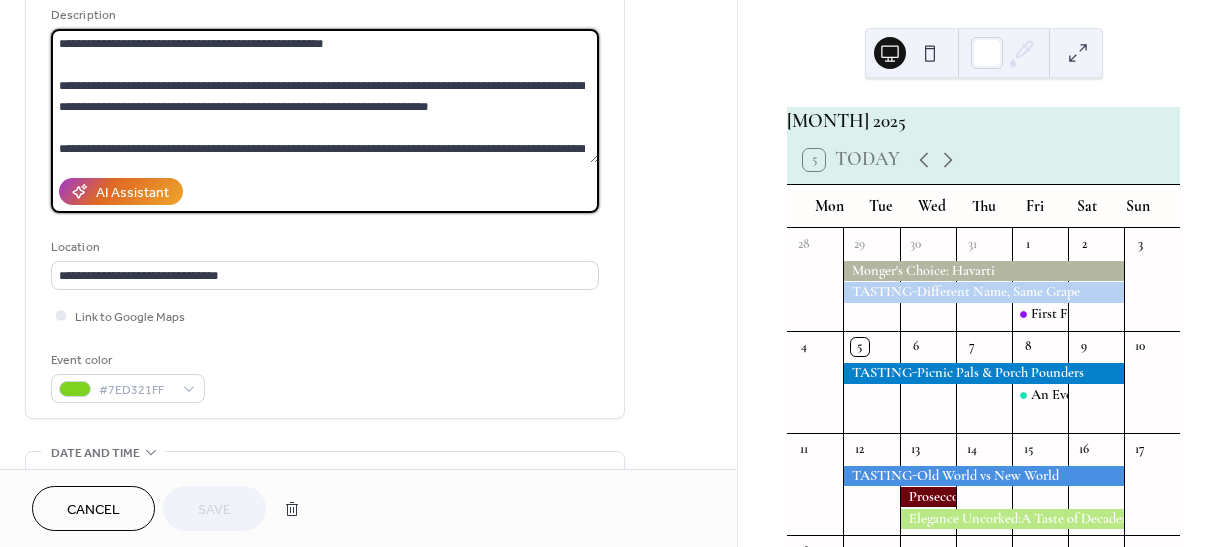 drag, startPoint x: 329, startPoint y: 154, endPoint x: 47, endPoint y: 25, distance: 310.10483 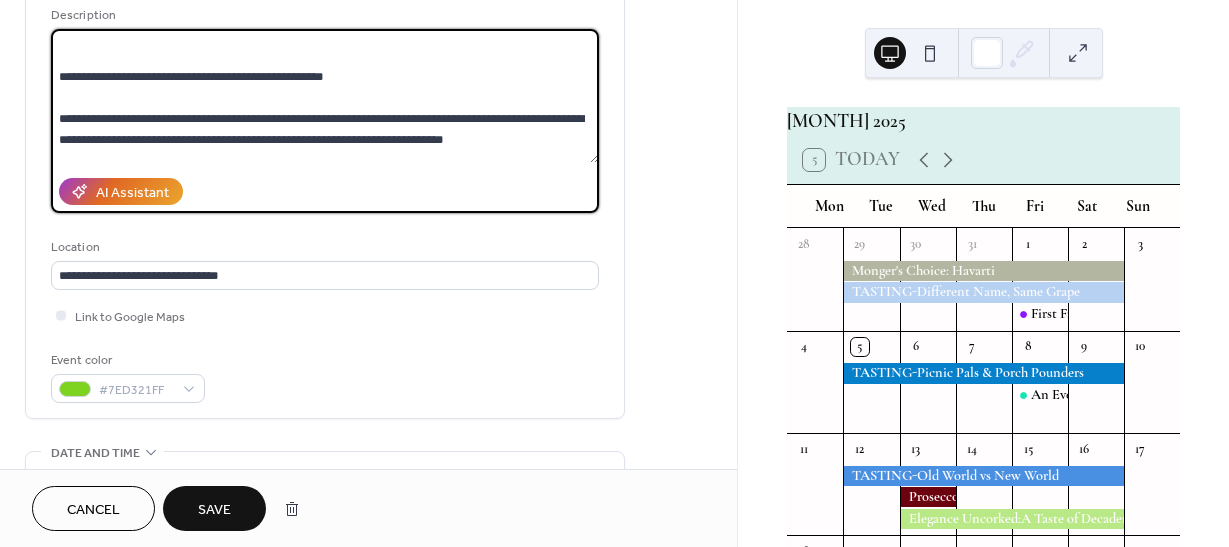 scroll, scrollTop: 36, scrollLeft: 0, axis: vertical 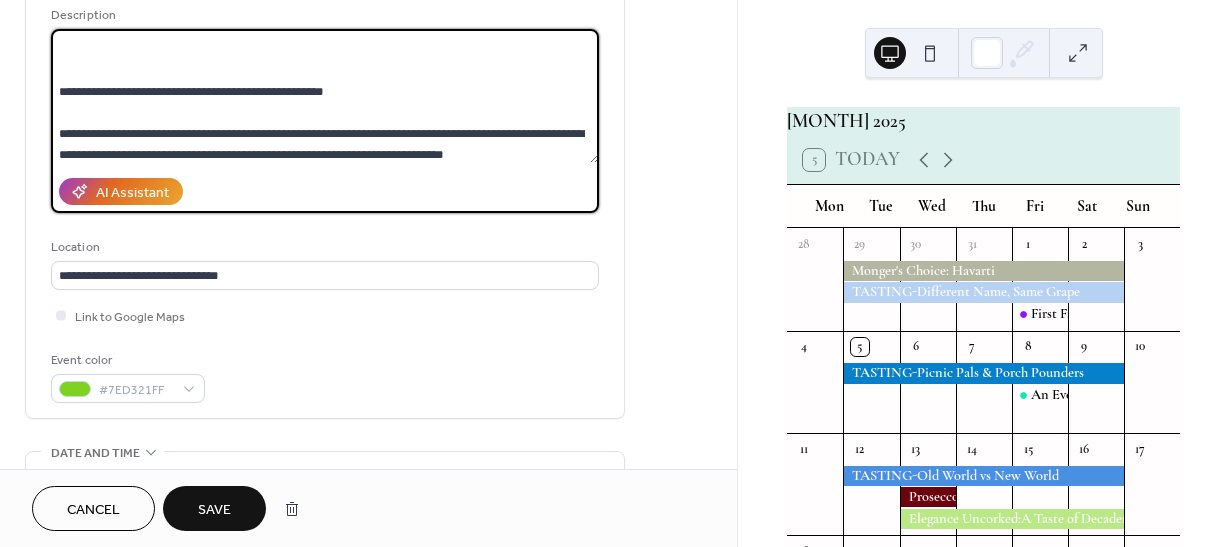 click on "**********" at bounding box center [325, 96] 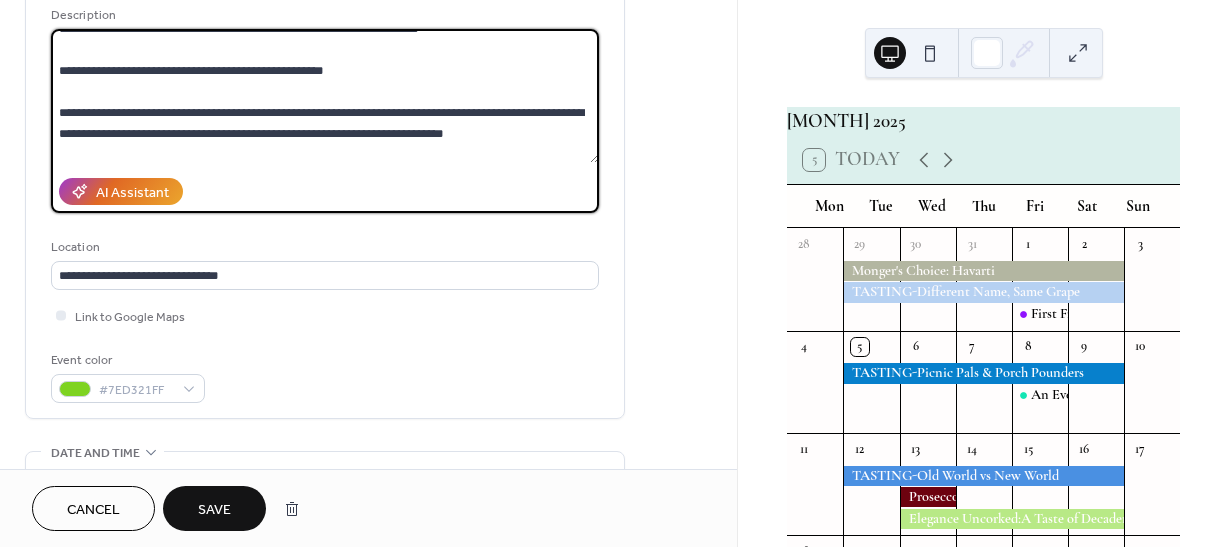 scroll, scrollTop: 0, scrollLeft: 0, axis: both 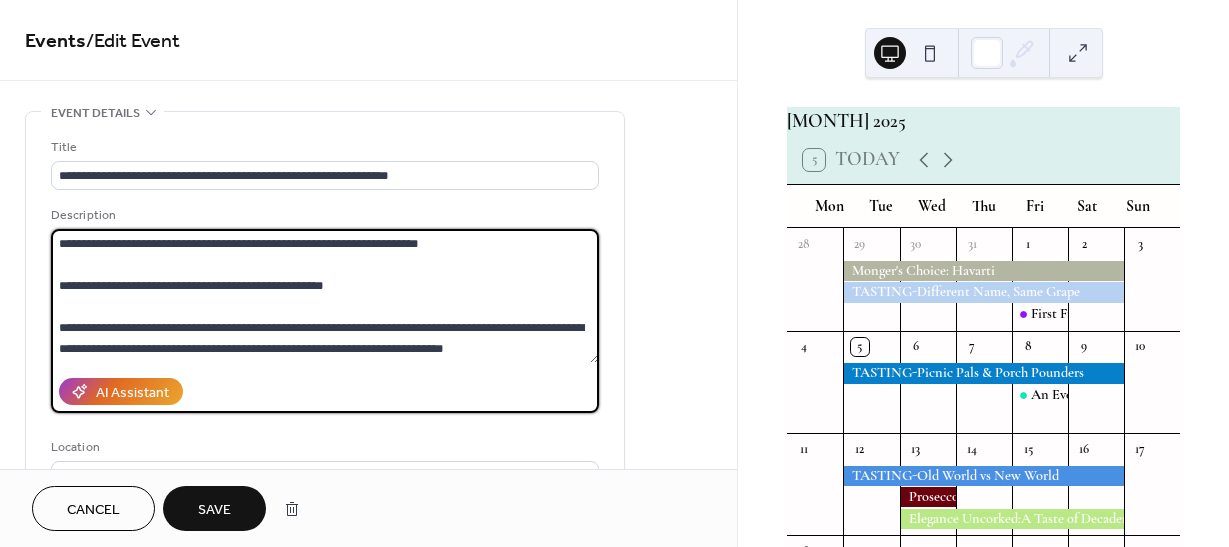 drag, startPoint x: 474, startPoint y: 254, endPoint x: 42, endPoint y: 245, distance: 432.09375 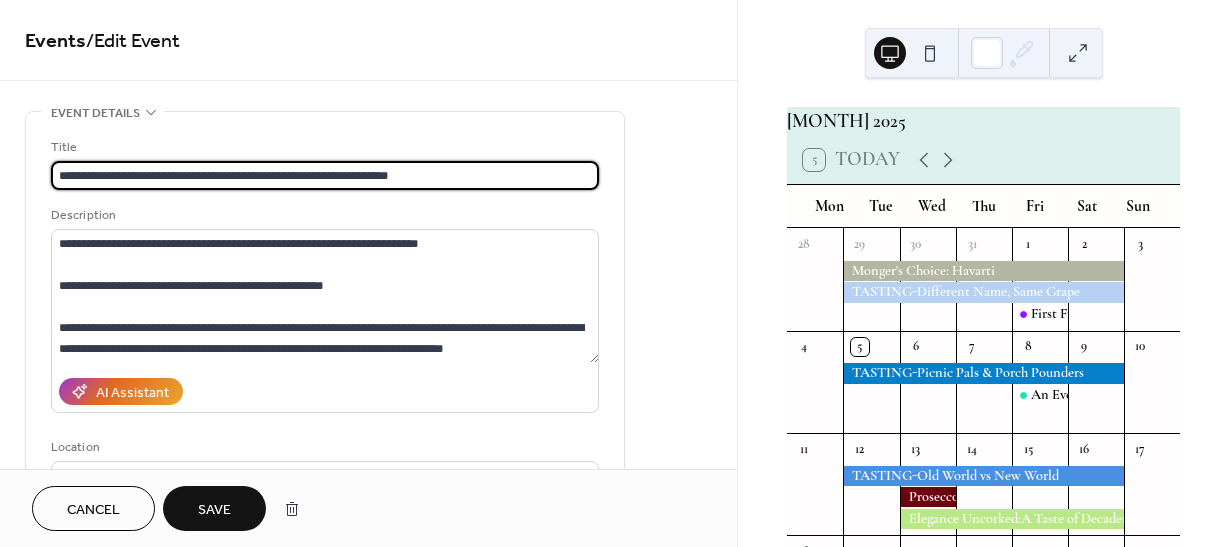 click on "**********" at bounding box center (614, 273) 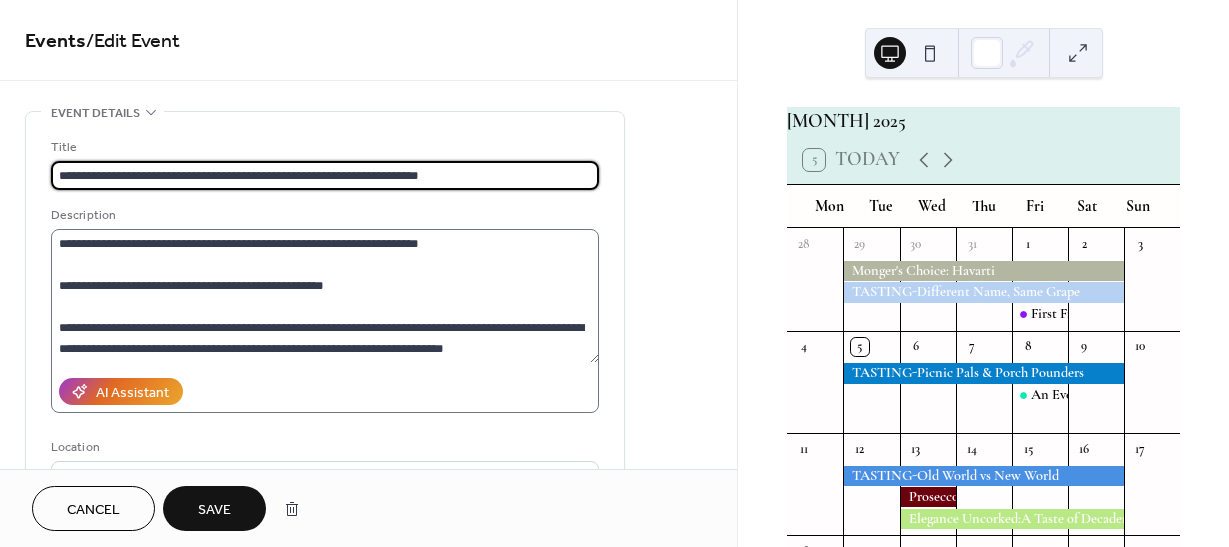 type on "**********" 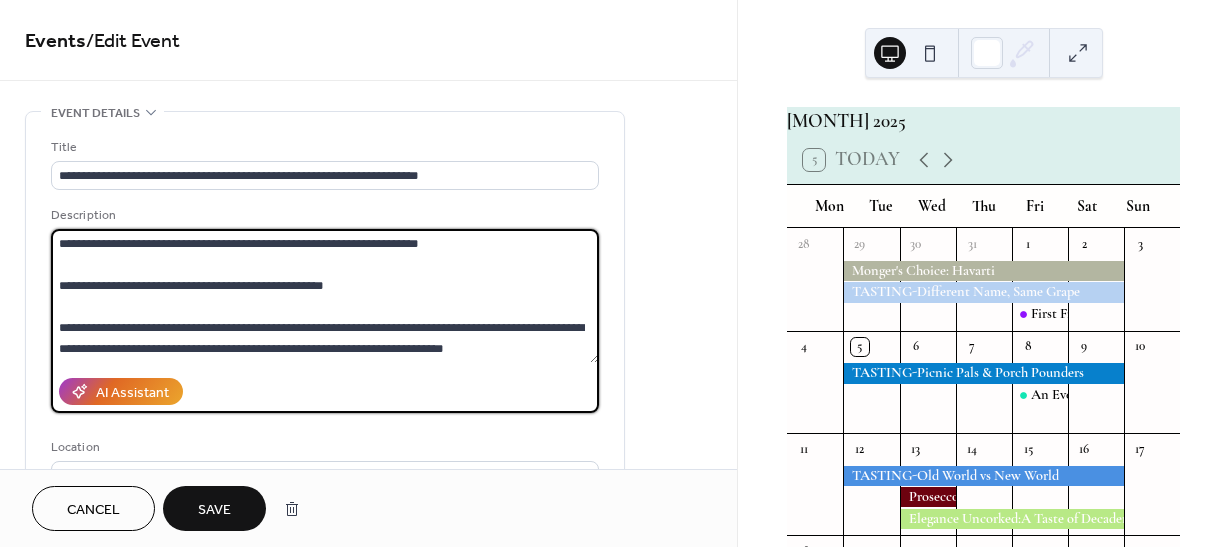 drag, startPoint x: 414, startPoint y: 241, endPoint x: -10, endPoint y: 237, distance: 424.01886 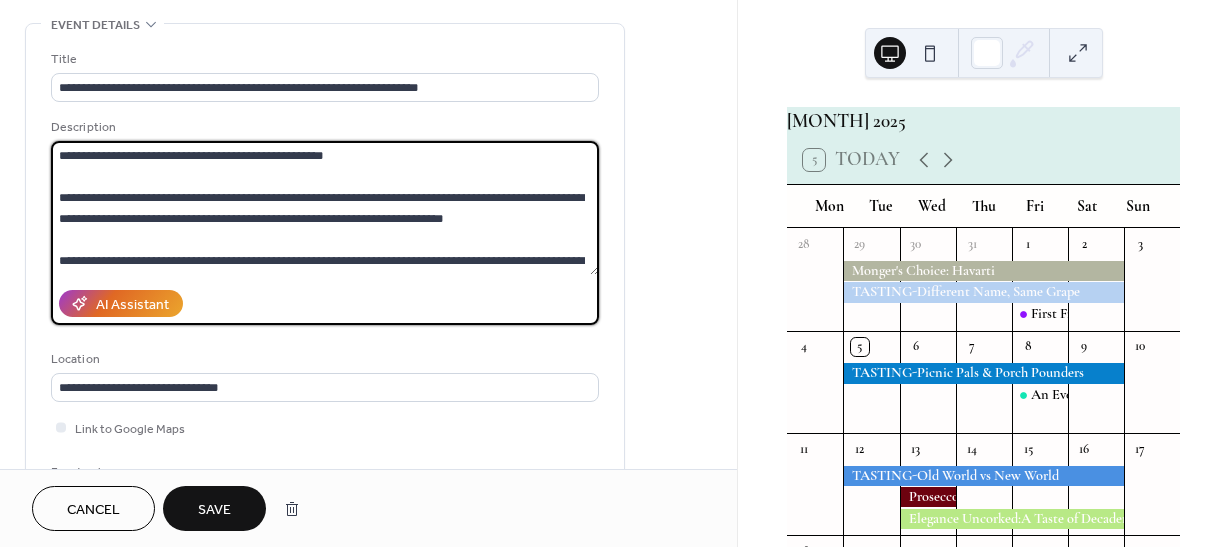 scroll, scrollTop: 100, scrollLeft: 0, axis: vertical 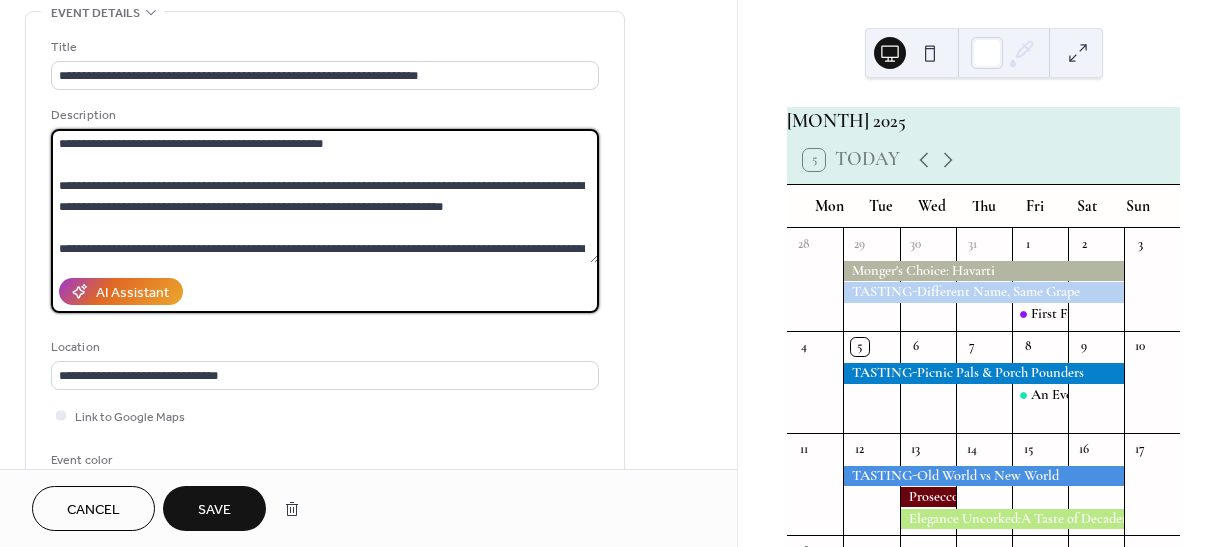 type on "**********" 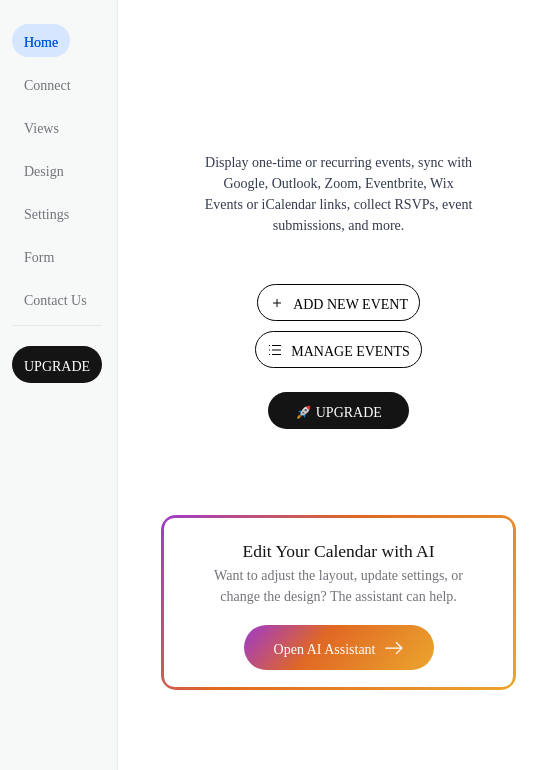 scroll, scrollTop: 0, scrollLeft: 0, axis: both 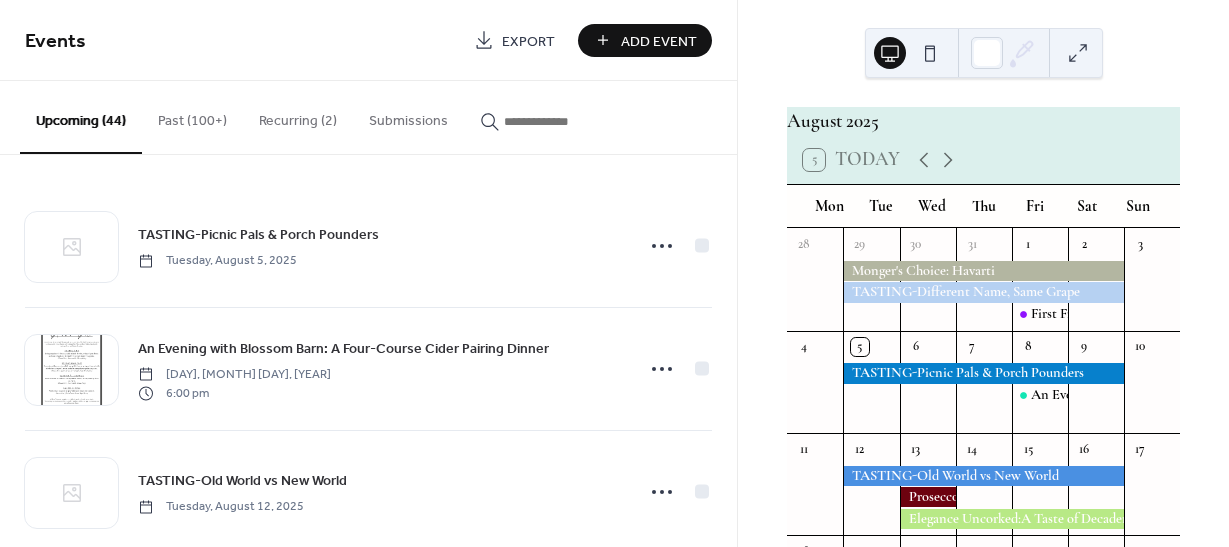 click at bounding box center [564, 121] 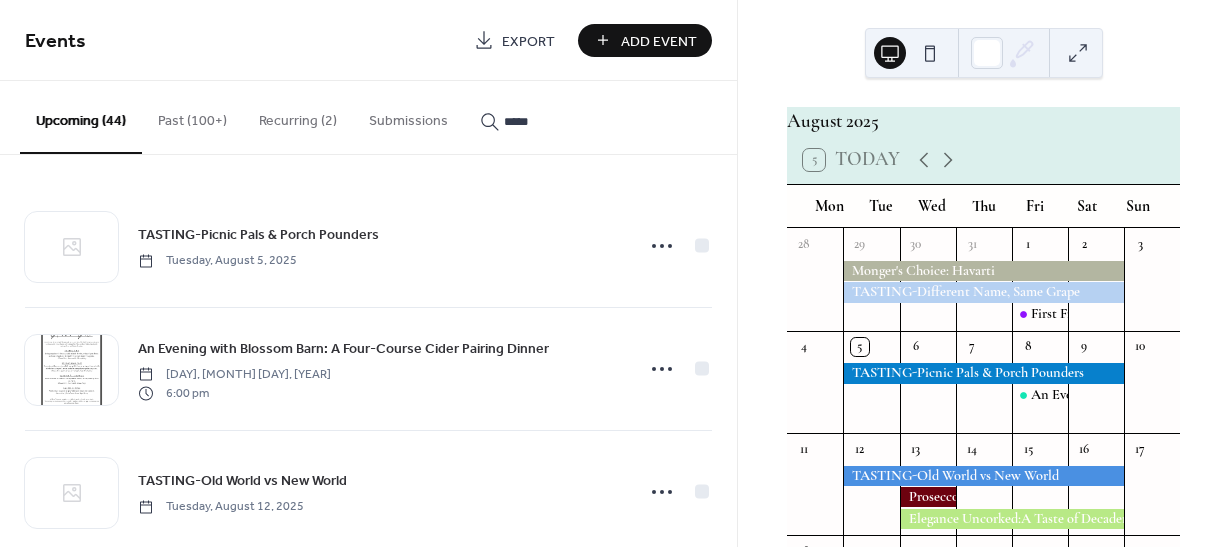 type on "*****" 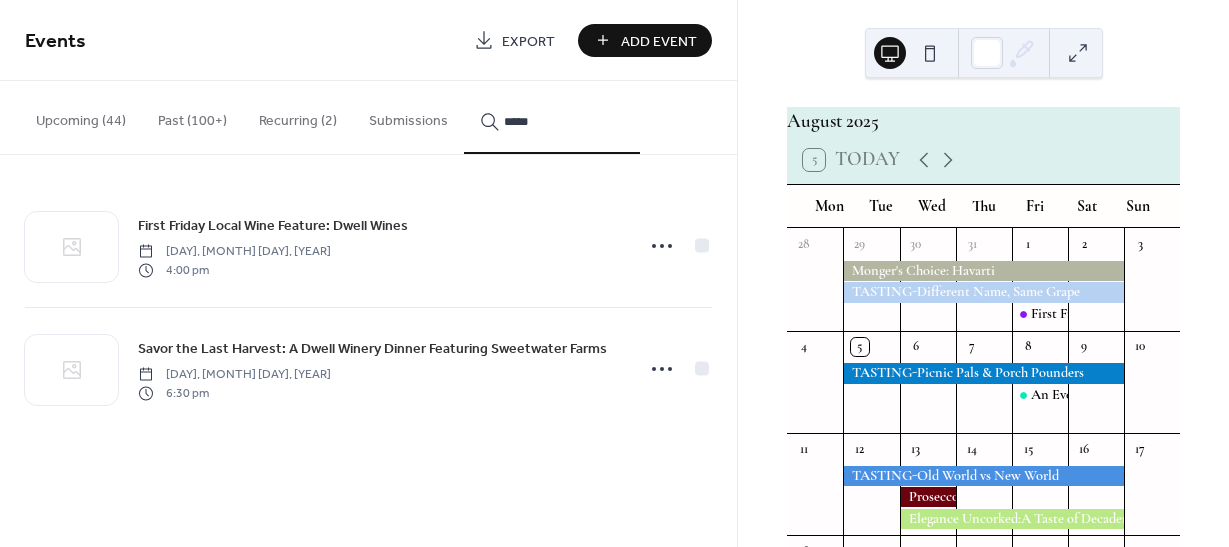 click on "Savor the Last Harvest: A Dwell Winery Dinner Featuring Sweetwater Farms" at bounding box center (372, 349) 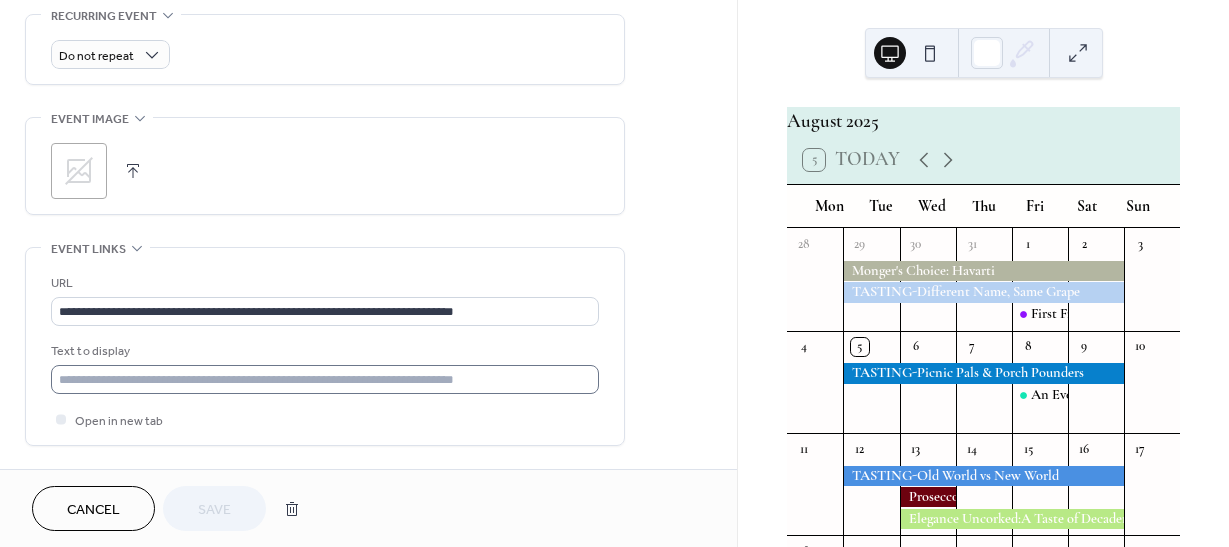 scroll, scrollTop: 900, scrollLeft: 0, axis: vertical 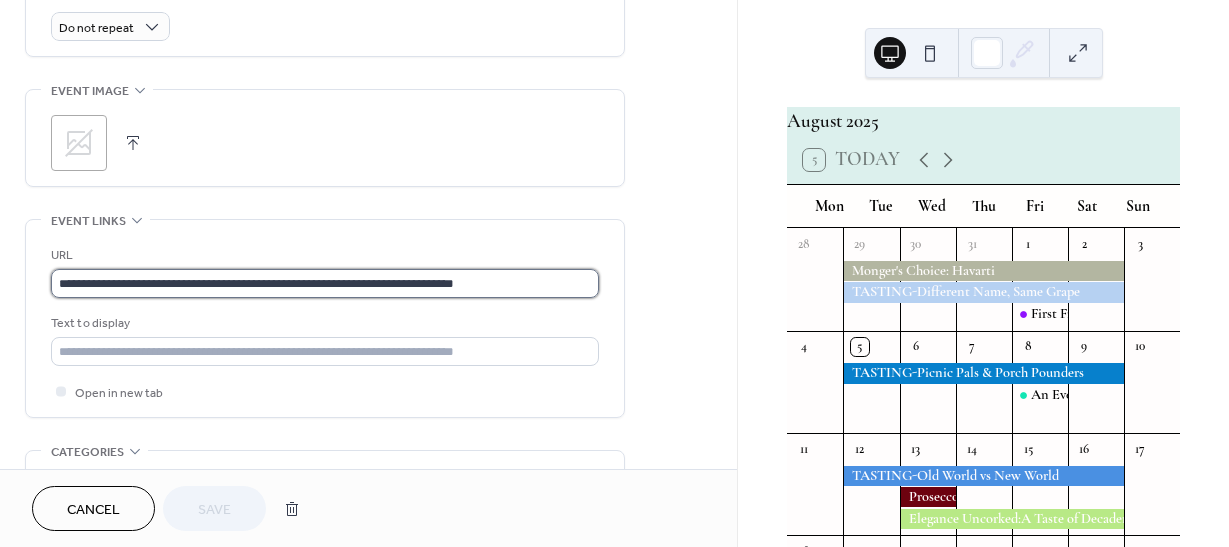 click on "**********" at bounding box center (325, 283) 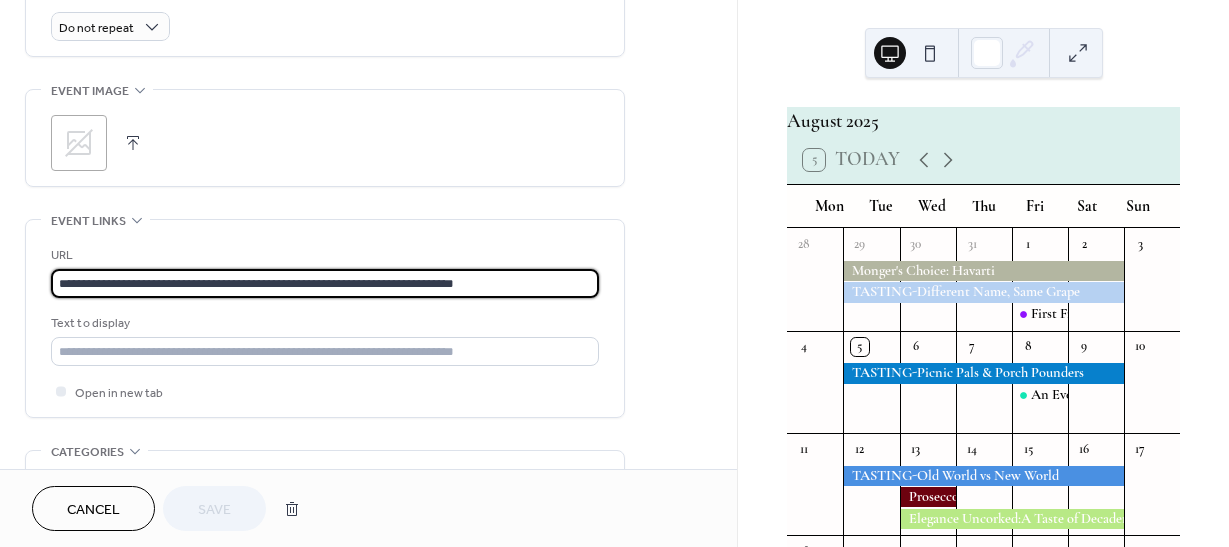click on "**********" at bounding box center [325, 283] 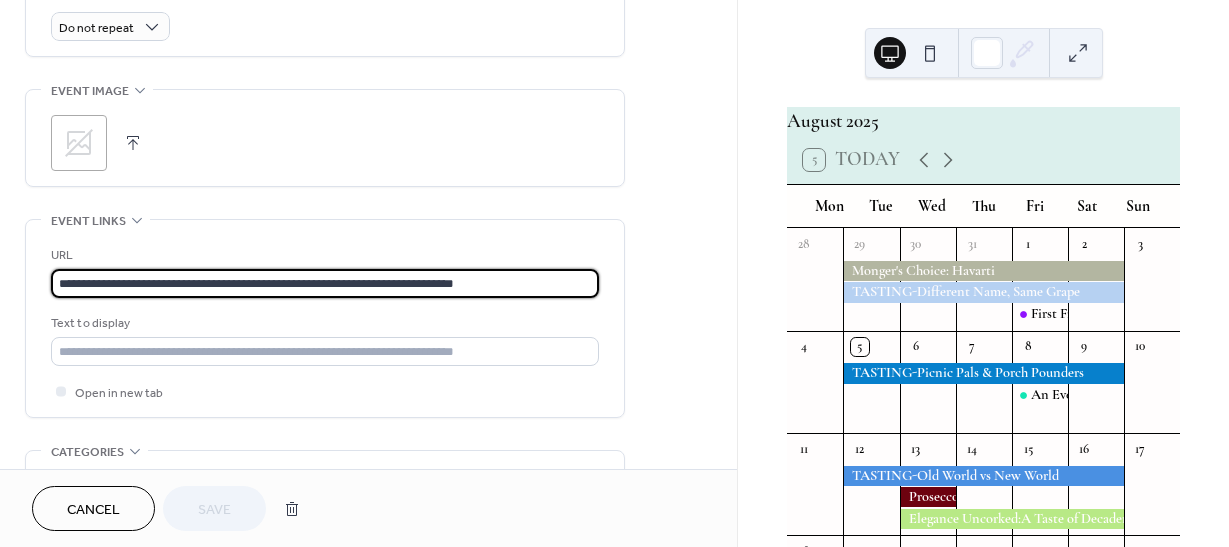 click on "**********" at bounding box center (325, 283) 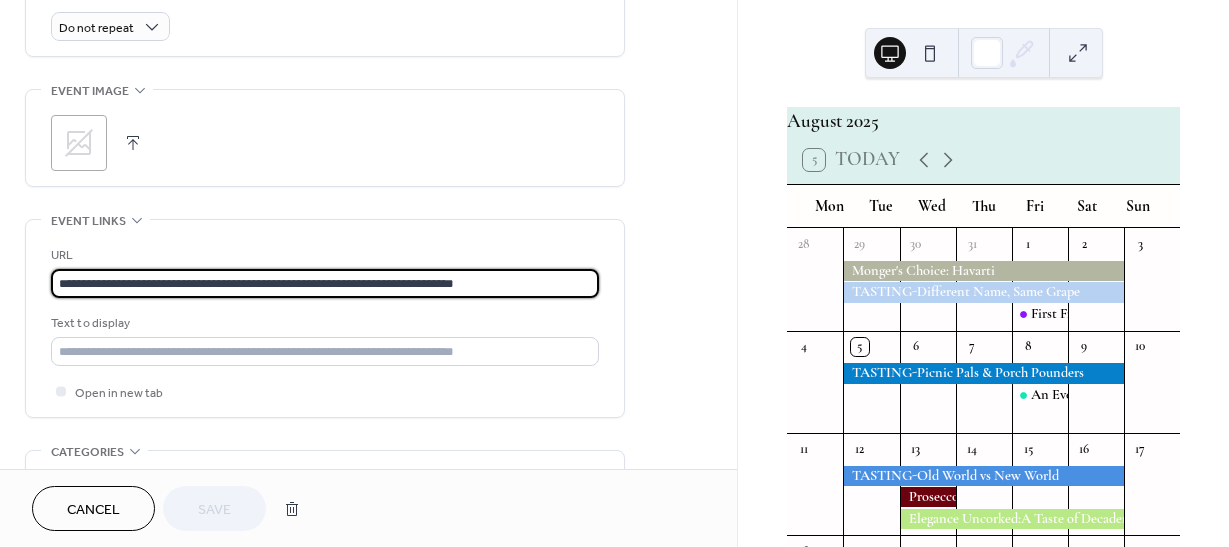click on "**********" at bounding box center (325, 283) 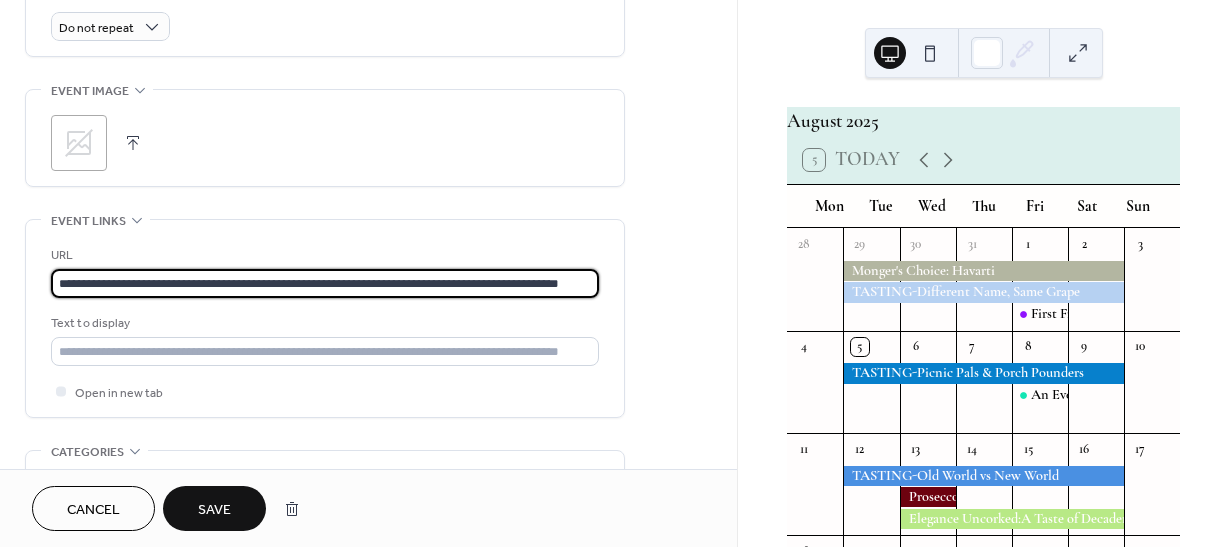 scroll, scrollTop: 0, scrollLeft: 38, axis: horizontal 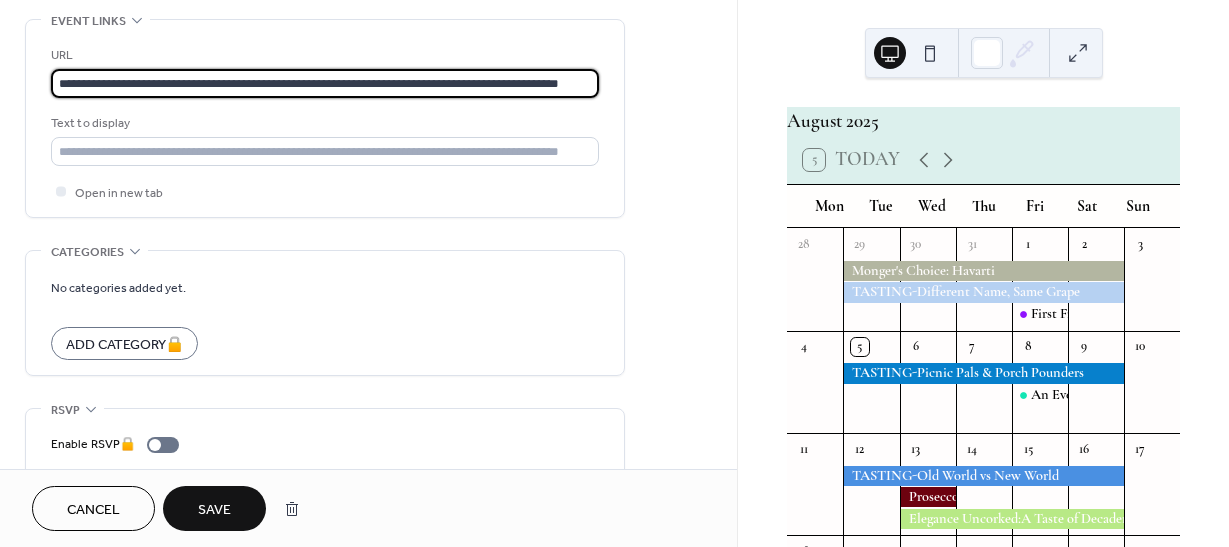type on "**********" 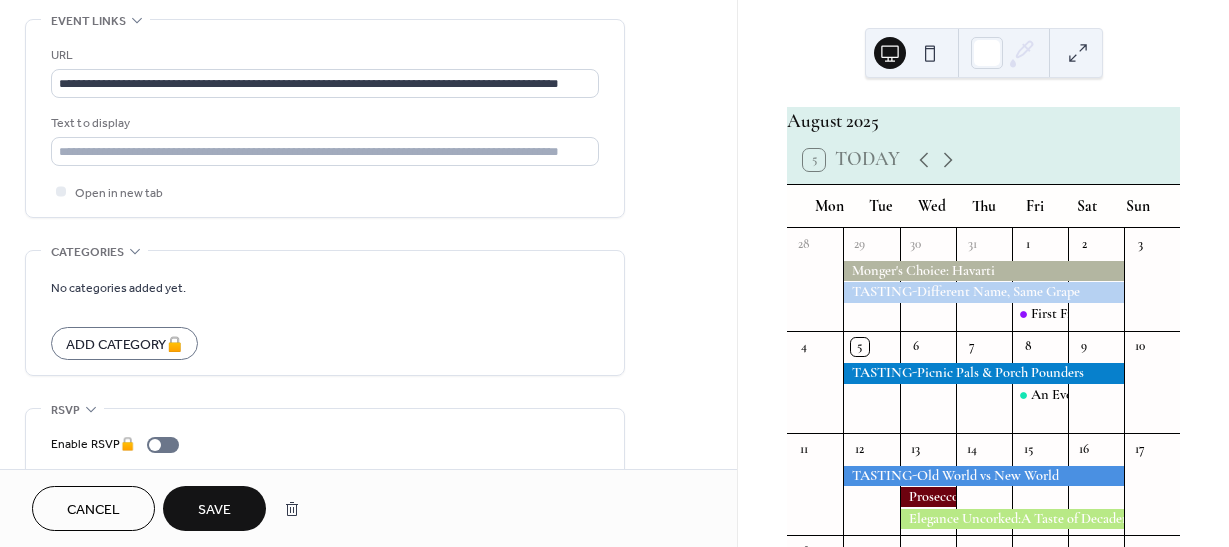 click on "Save" at bounding box center [214, 510] 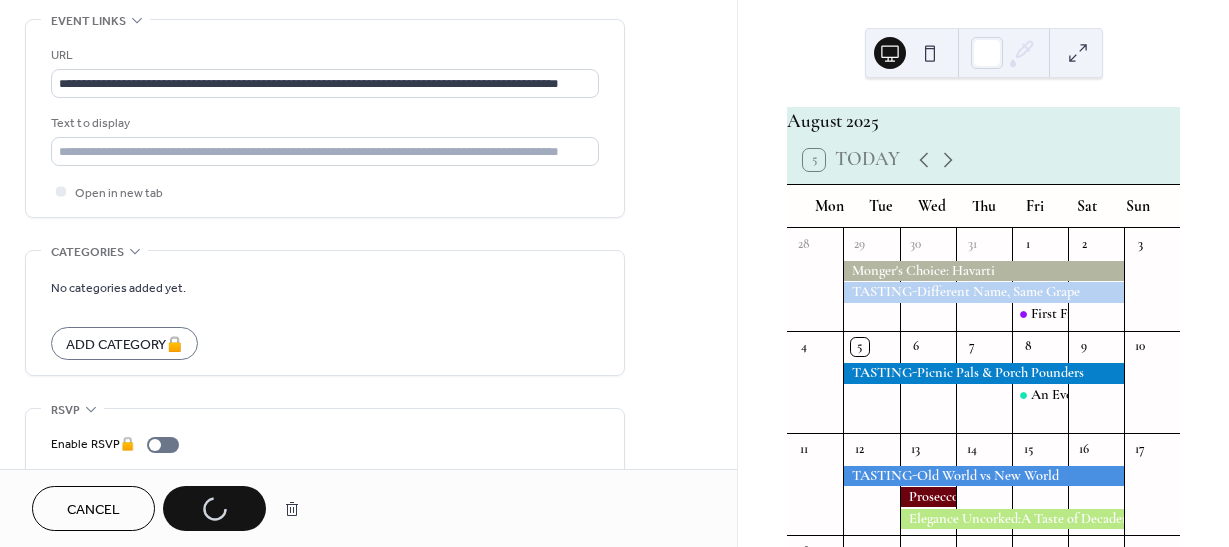 scroll, scrollTop: 0, scrollLeft: 0, axis: both 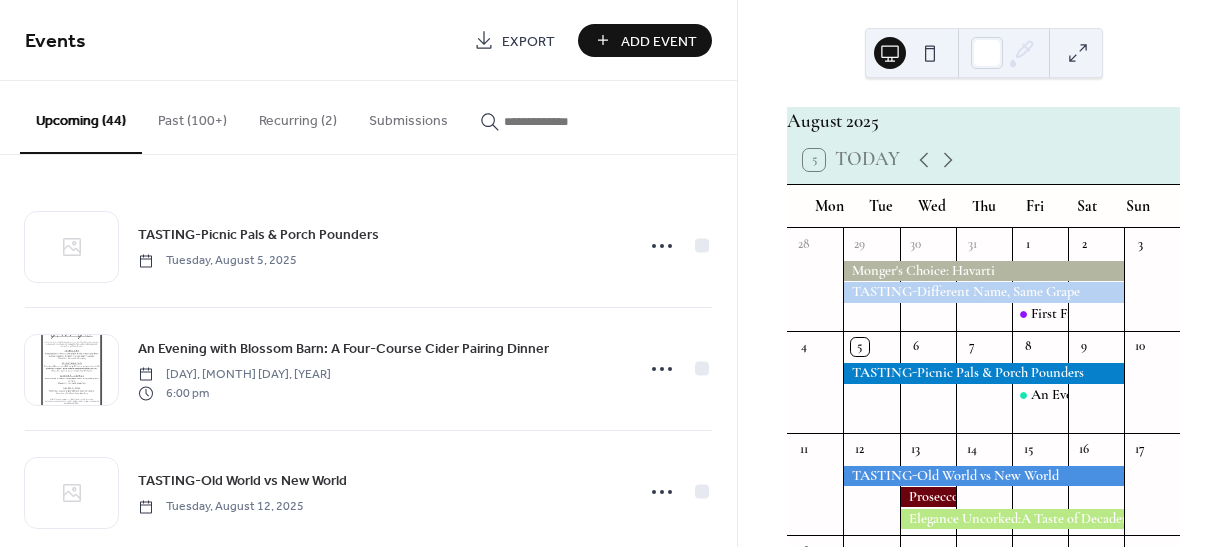 click on "Add Event" at bounding box center (659, 41) 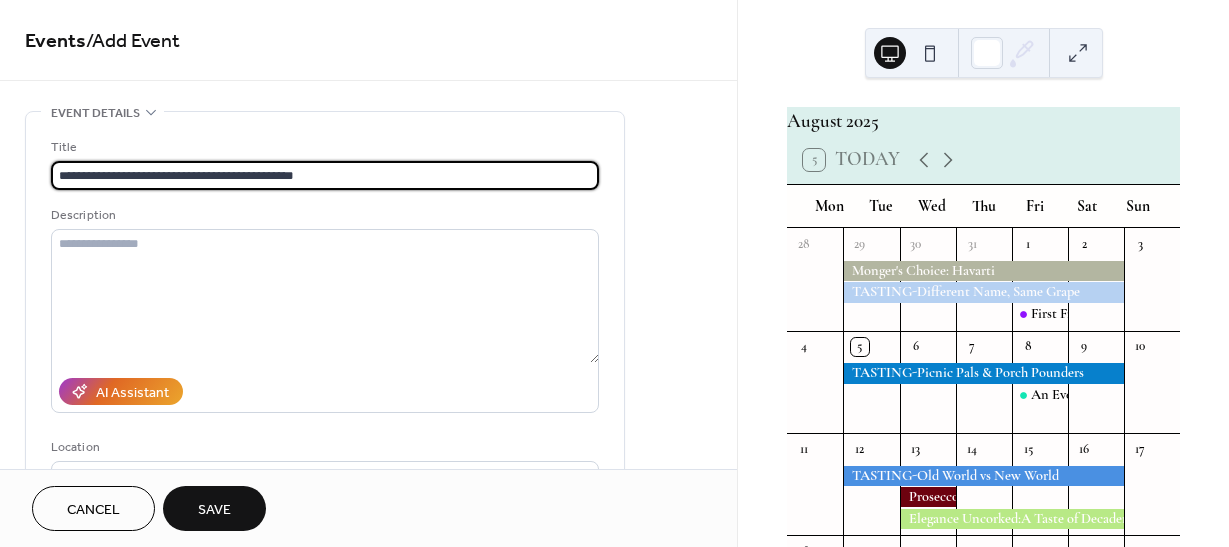 type on "**********" 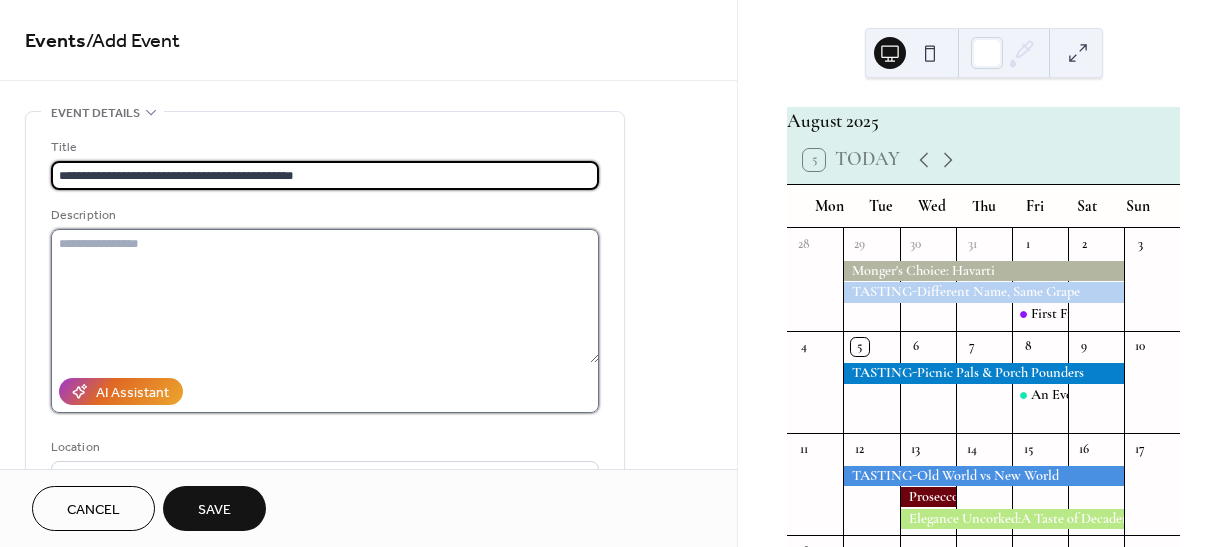 click at bounding box center [325, 296] 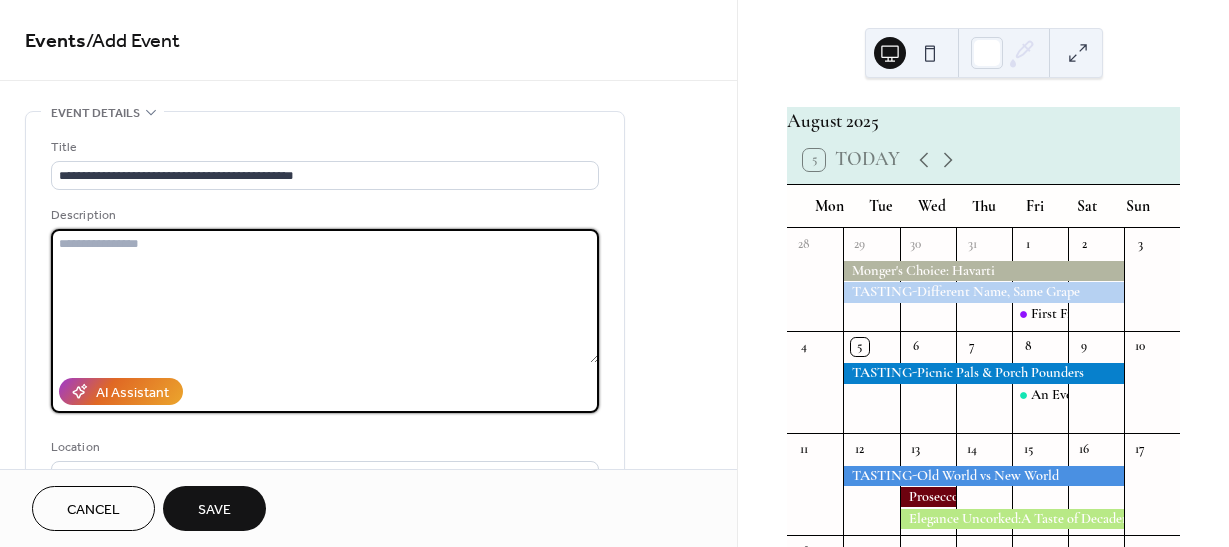 paste on "**********" 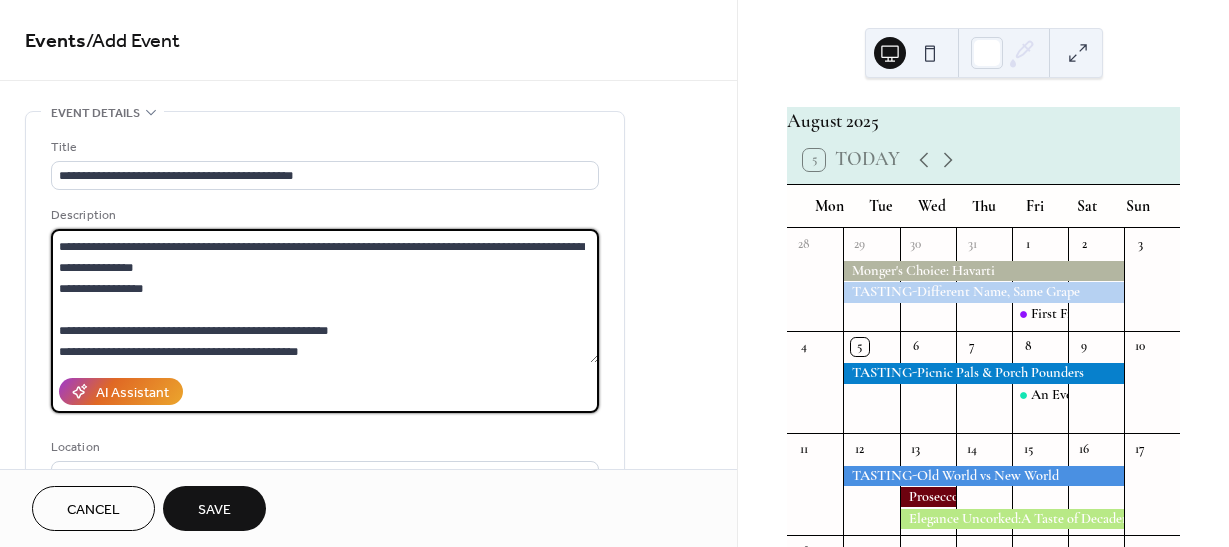 scroll, scrollTop: 168, scrollLeft: 0, axis: vertical 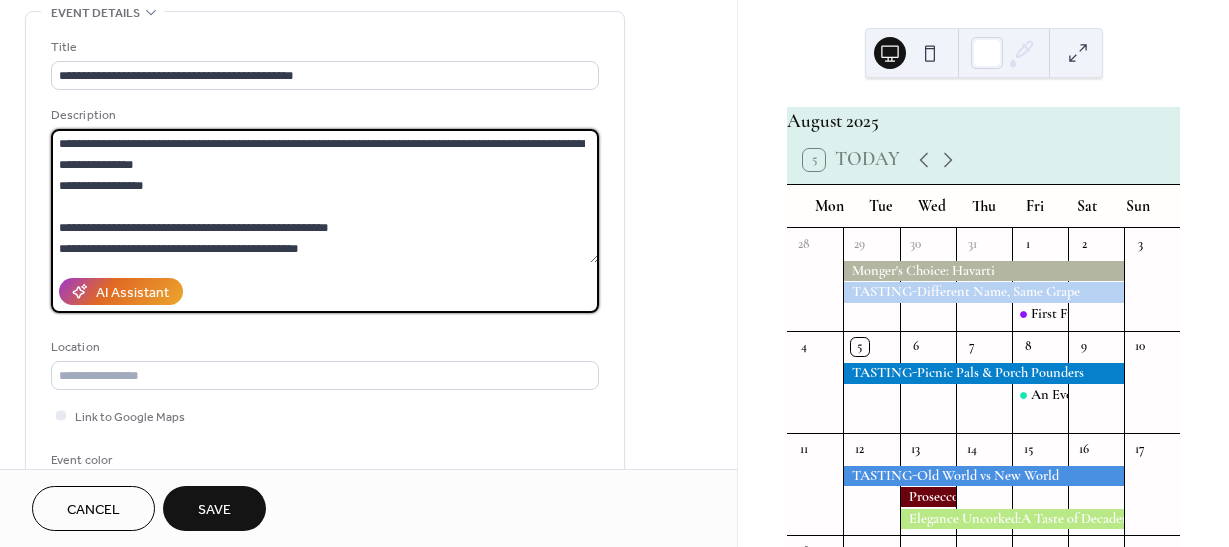 type on "**********" 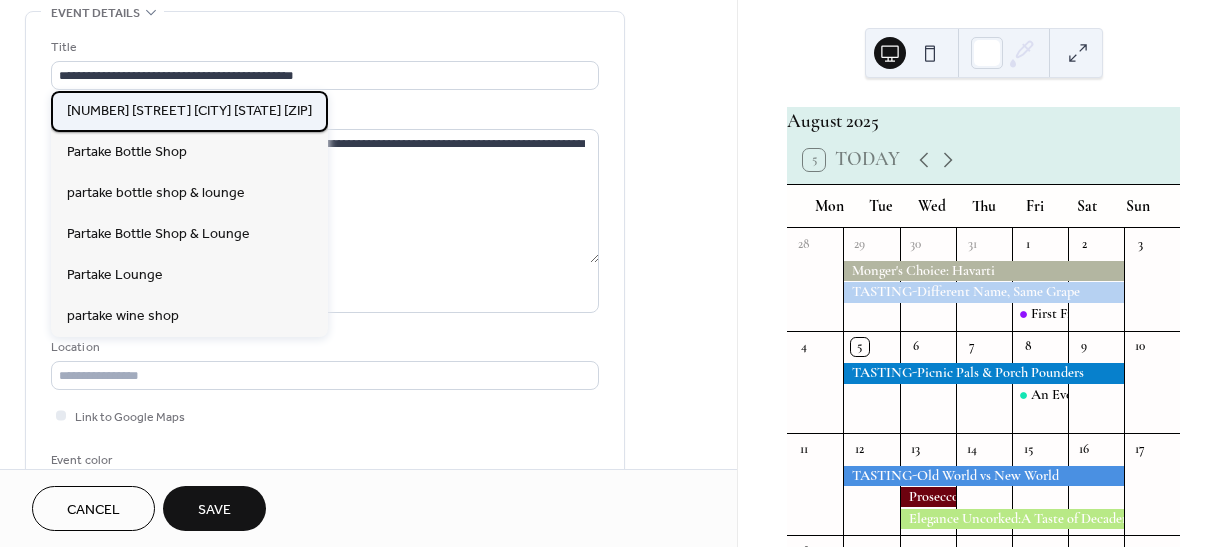 click on "111 SE G ST Grants Pass Or 97526" at bounding box center (189, 111) 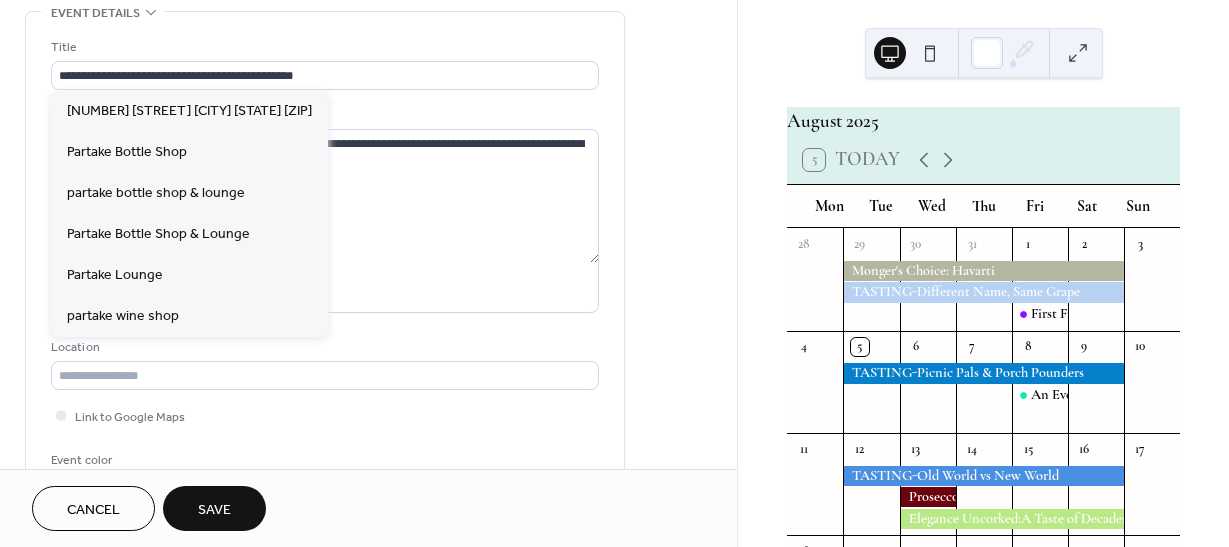 type on "**********" 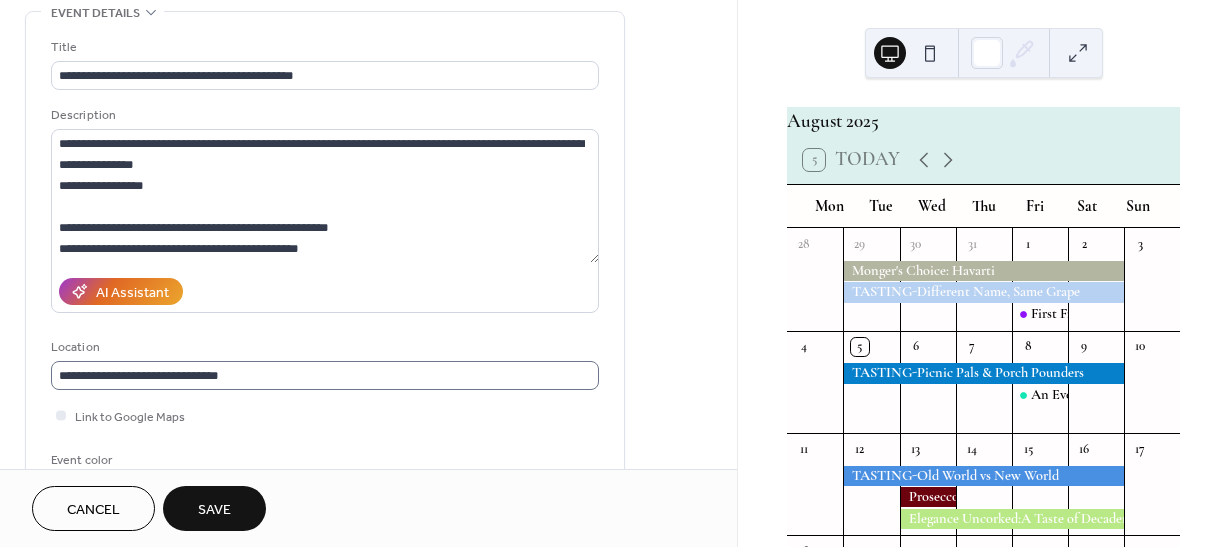 scroll, scrollTop: 1, scrollLeft: 0, axis: vertical 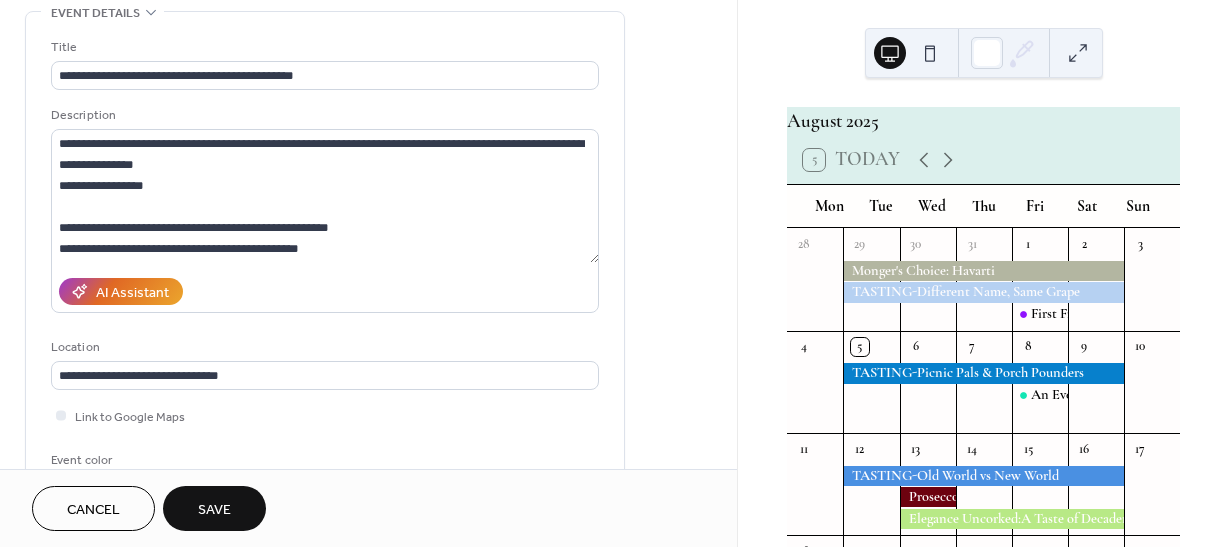 click on "Link to Google Maps" at bounding box center [325, 415] 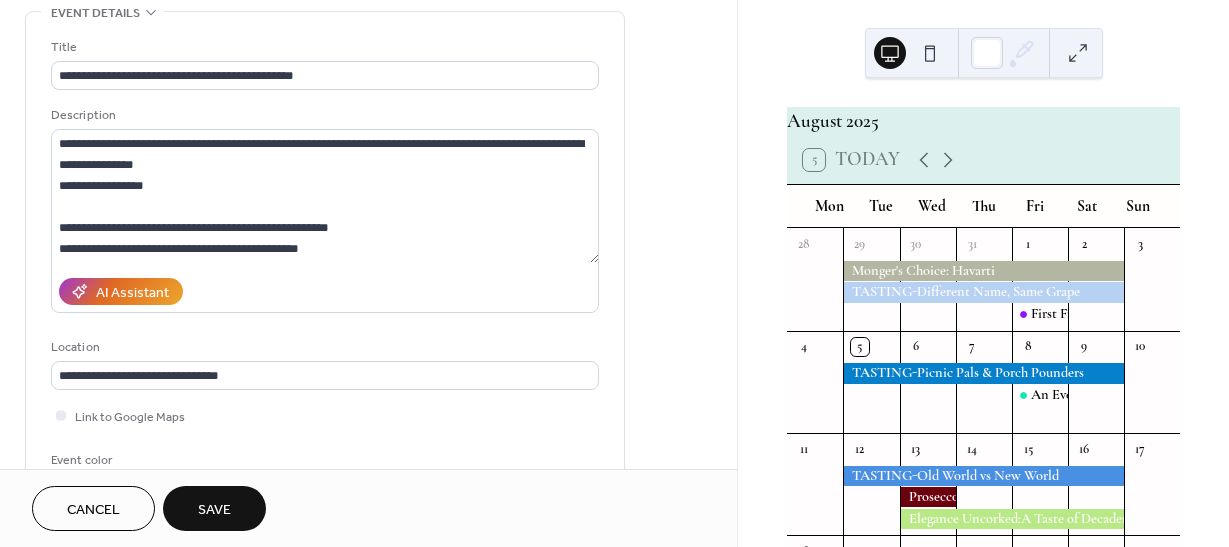 scroll, scrollTop: 300, scrollLeft: 0, axis: vertical 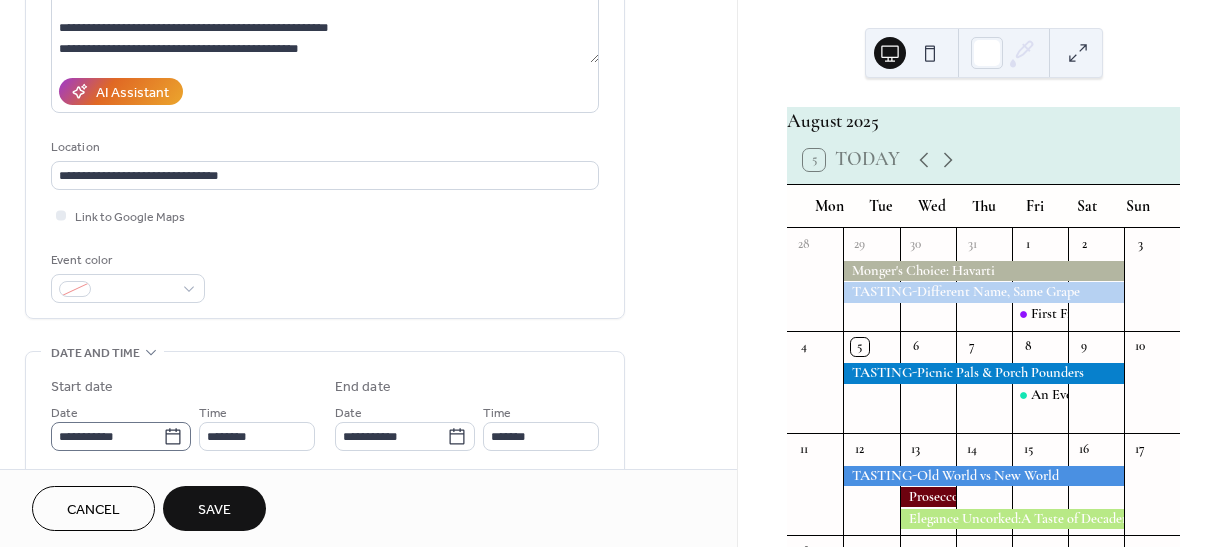 click on "**********" at bounding box center (614, 273) 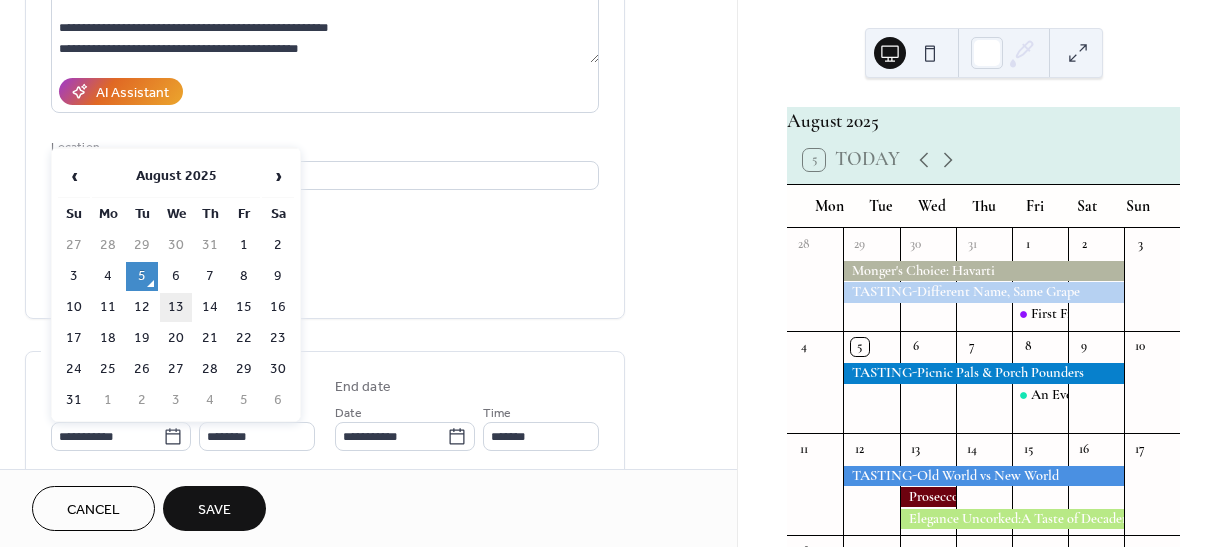 click on "13" at bounding box center [176, 307] 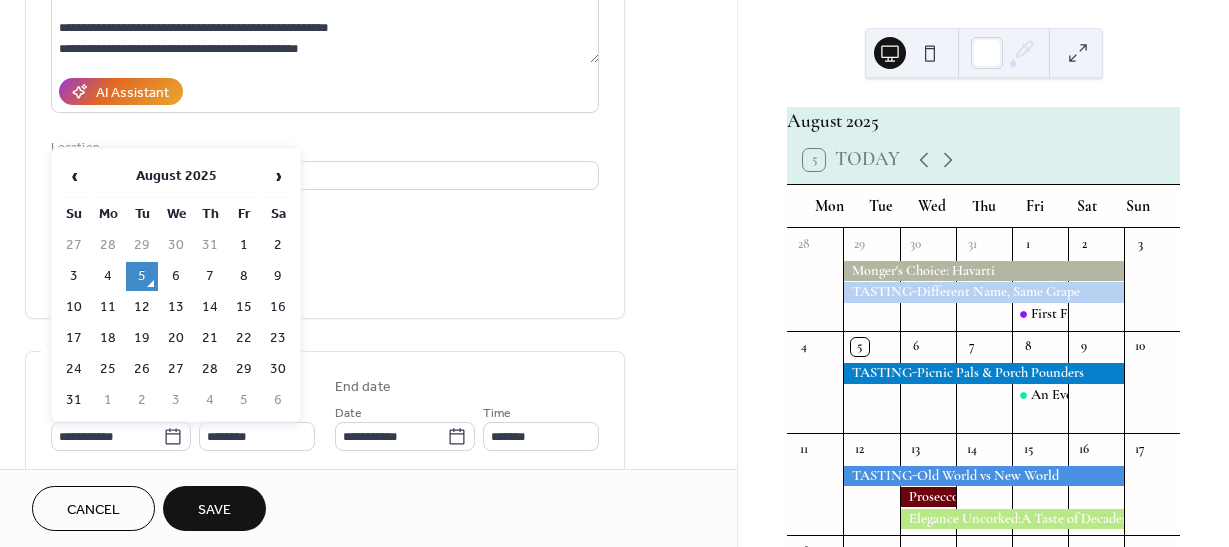 type on "**********" 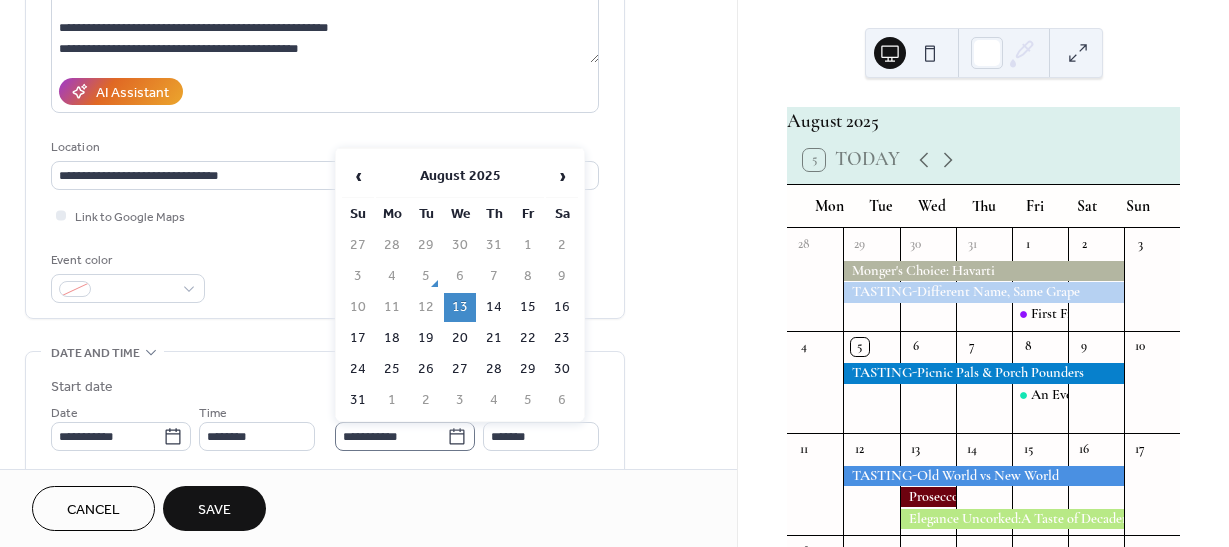 click 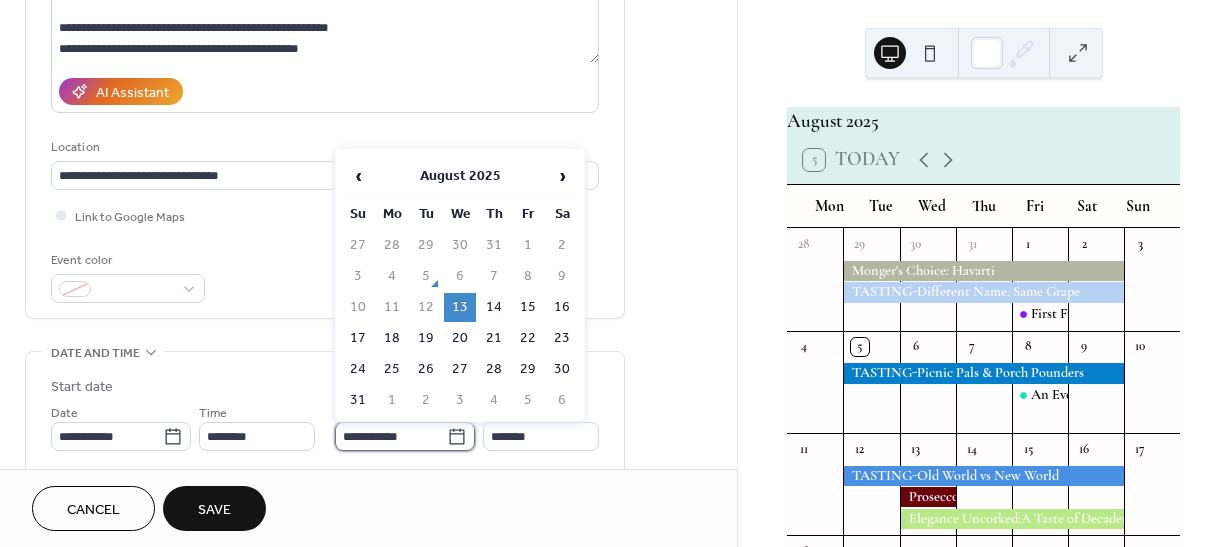 click on "**********" at bounding box center [391, 436] 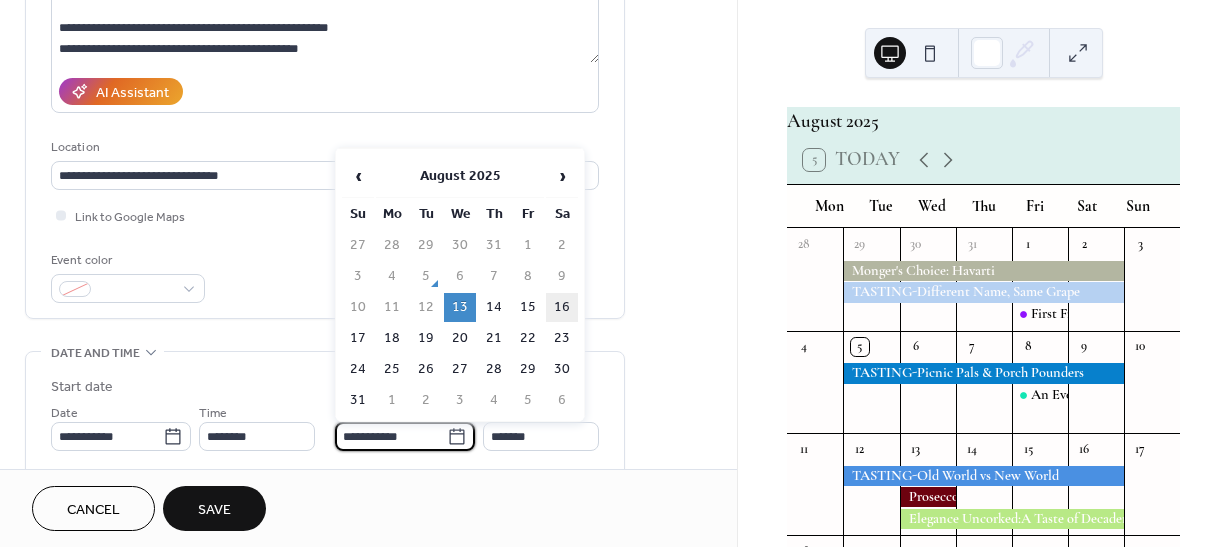click on "16" at bounding box center [562, 307] 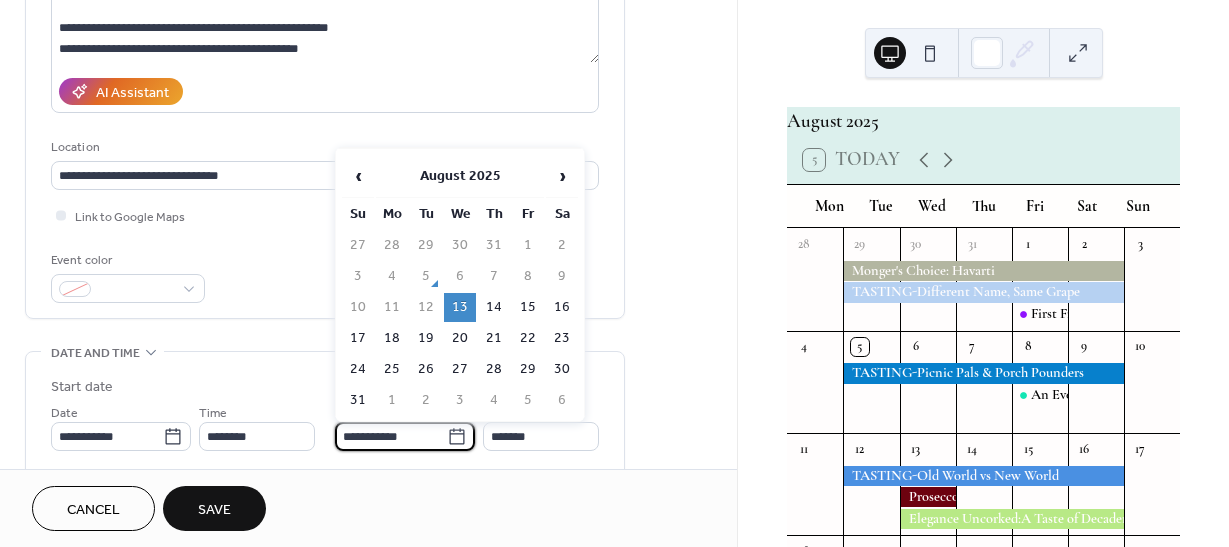 type on "**********" 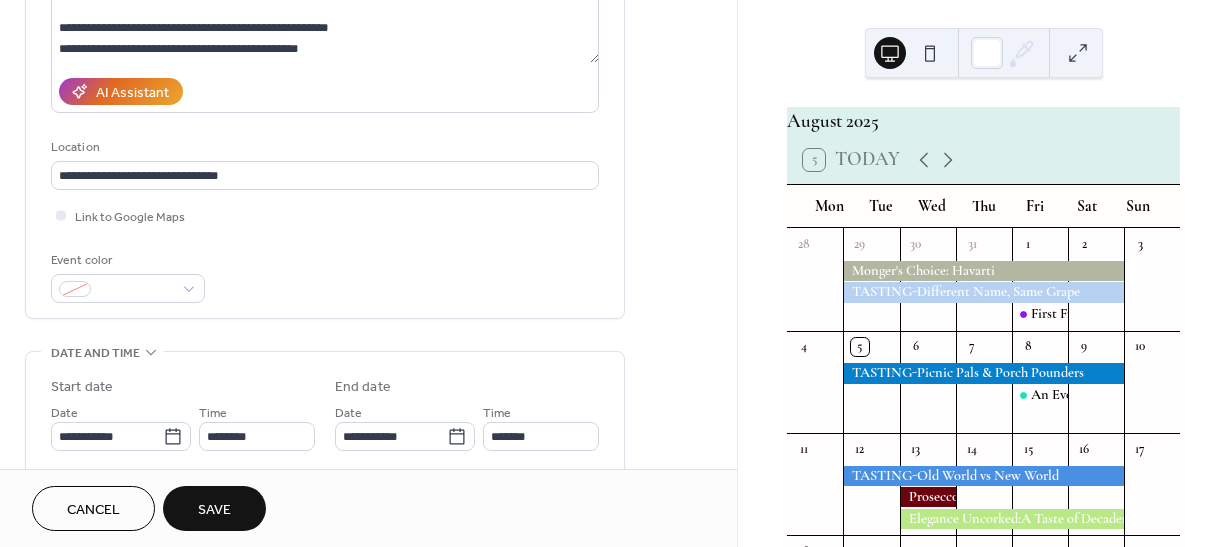 click on "**********" at bounding box center [368, 573] 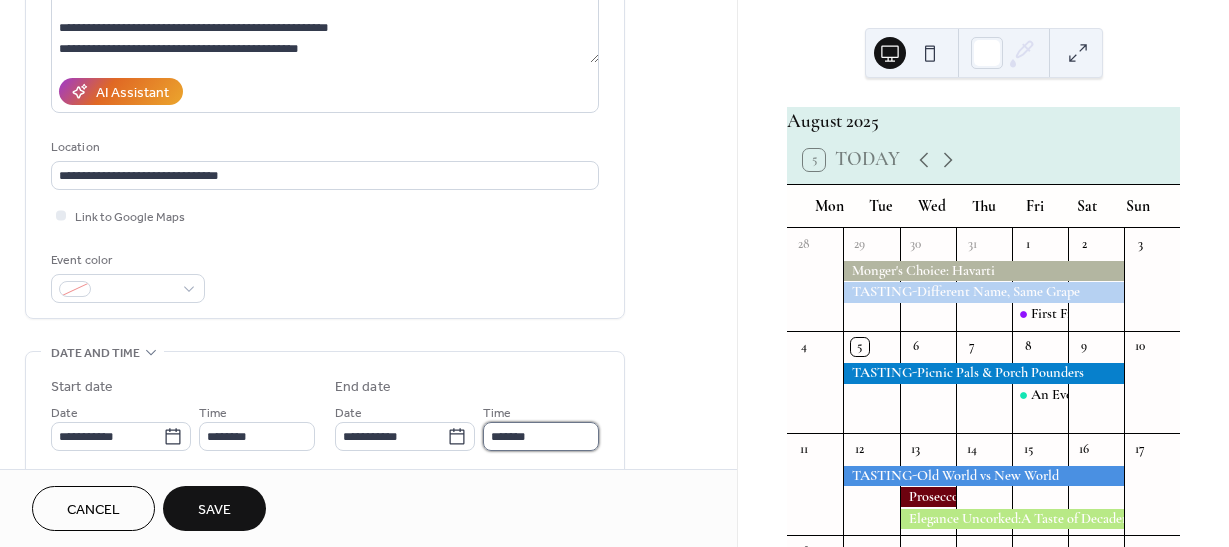 click on "*******" at bounding box center (541, 436) 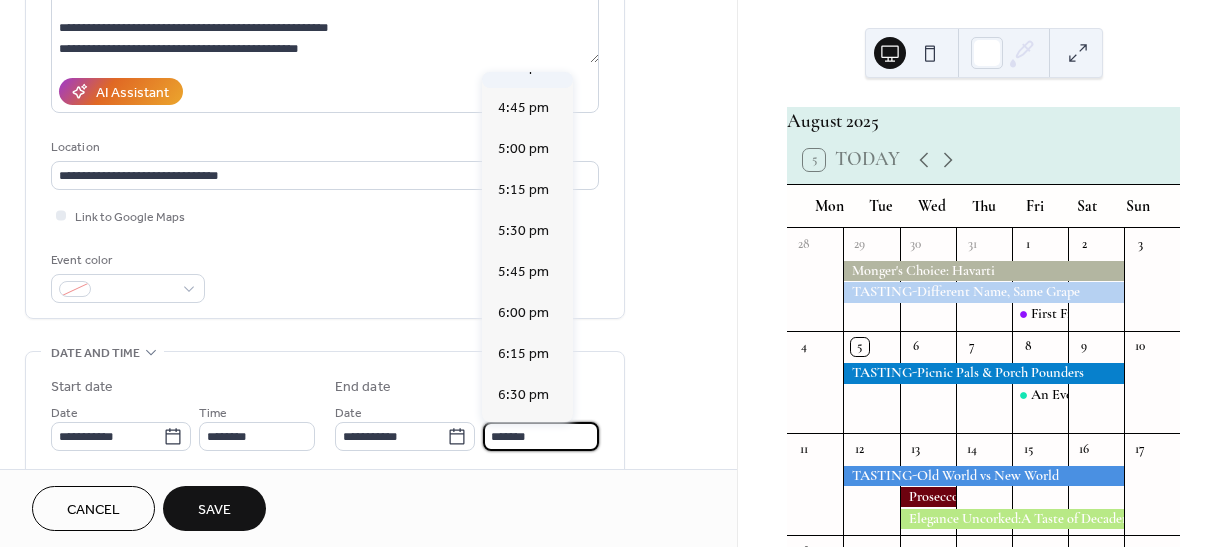 scroll, scrollTop: 2732, scrollLeft: 0, axis: vertical 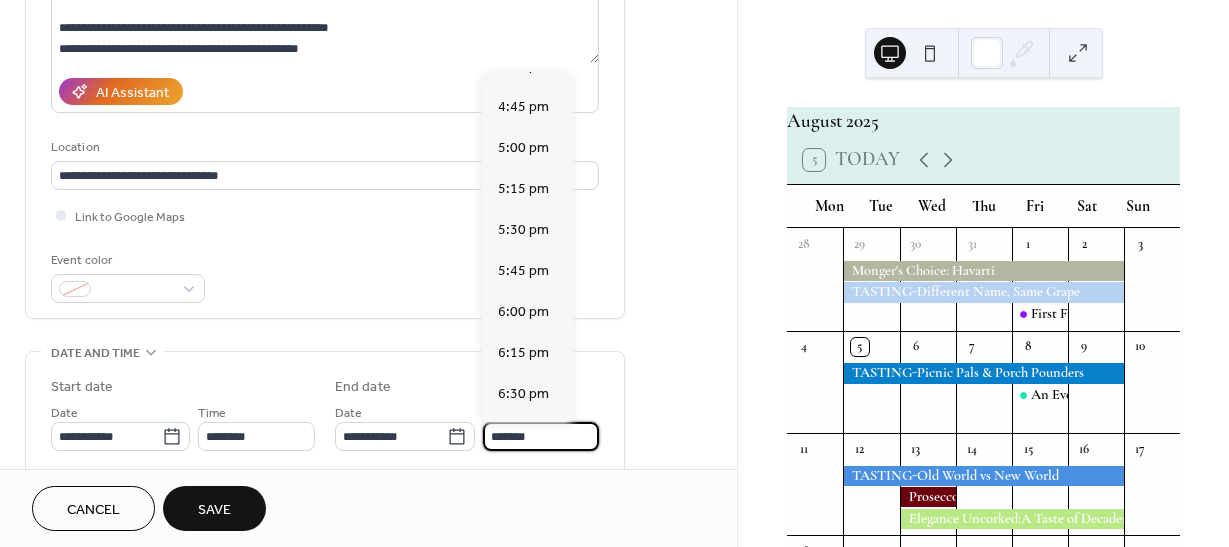 click on "**********" at bounding box center [325, 452] 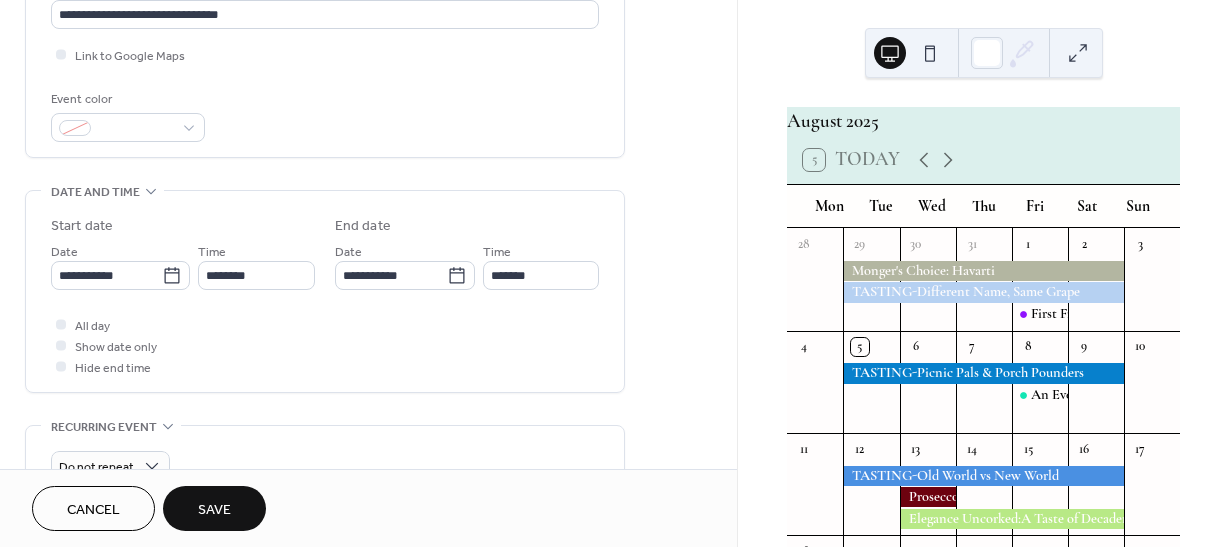 scroll, scrollTop: 500, scrollLeft: 0, axis: vertical 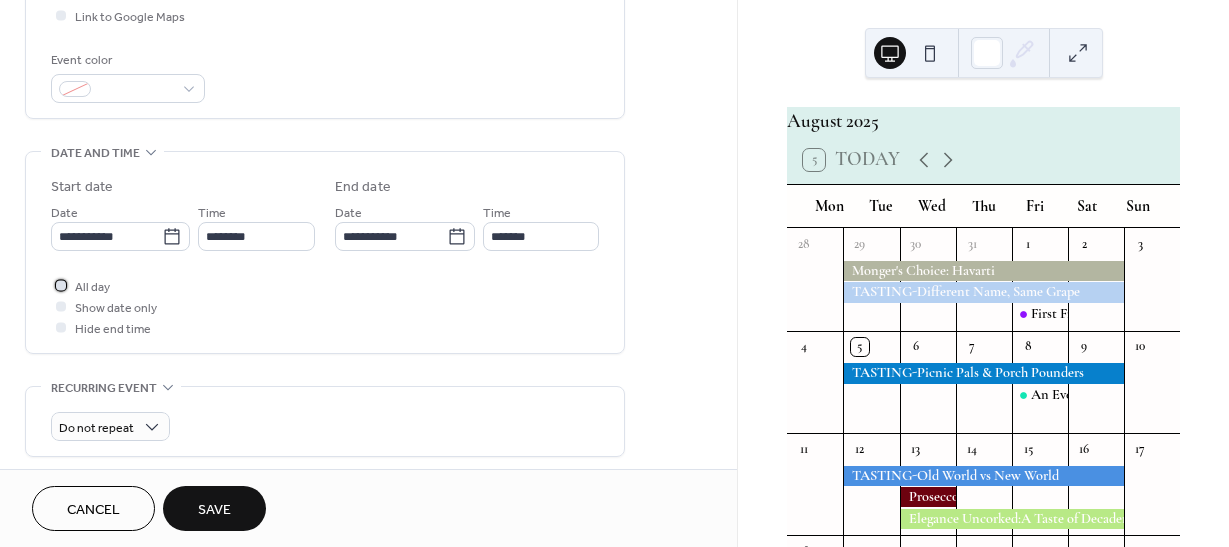 click at bounding box center [61, 285] 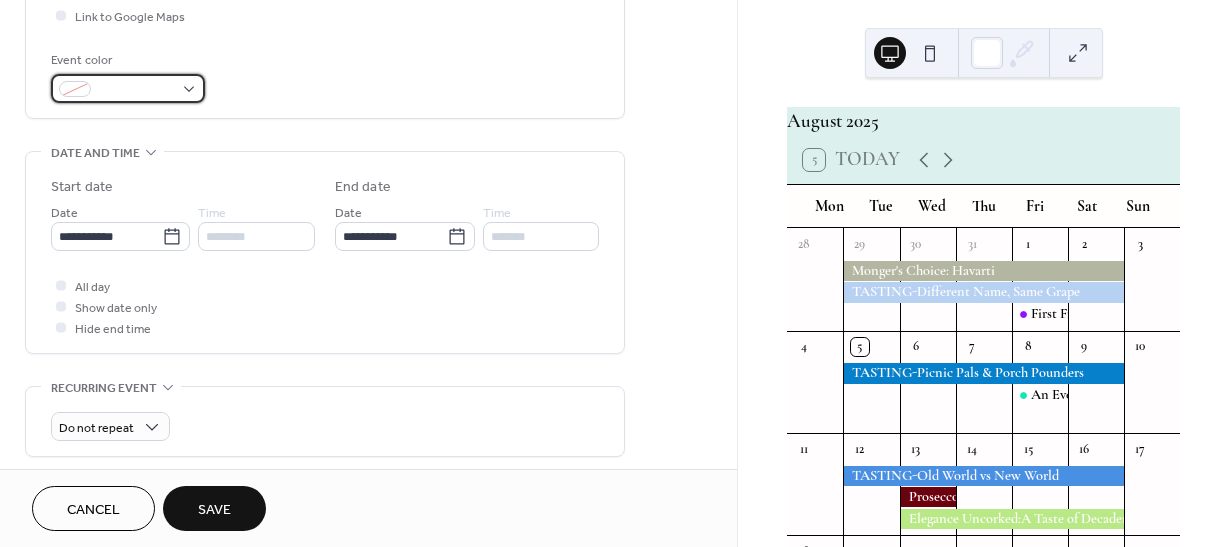 click at bounding box center (128, 88) 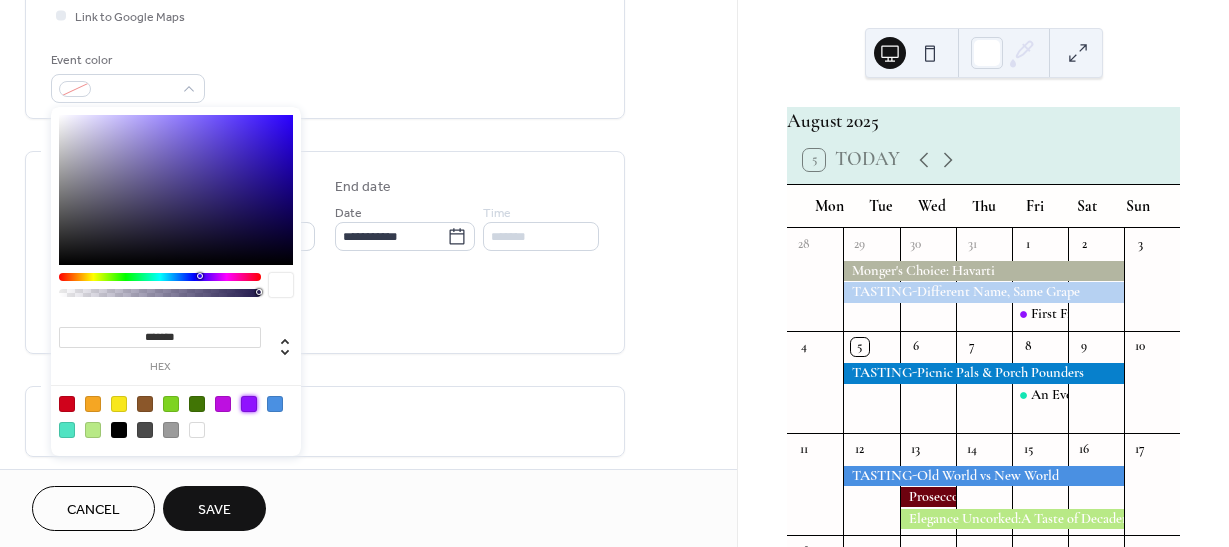 click at bounding box center (249, 404) 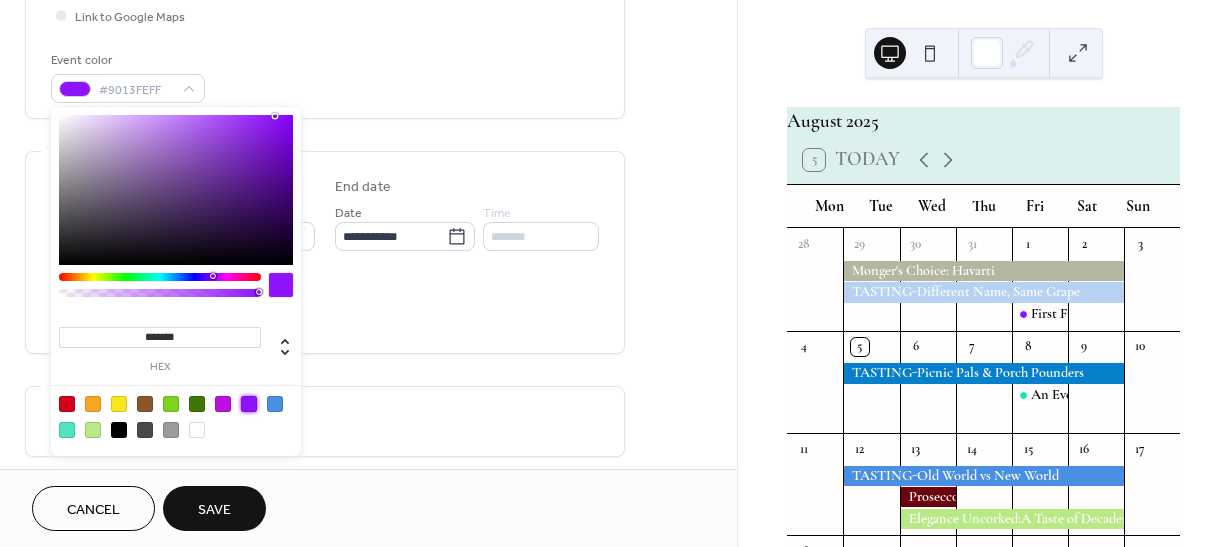 click on "**********" at bounding box center [325, 252] 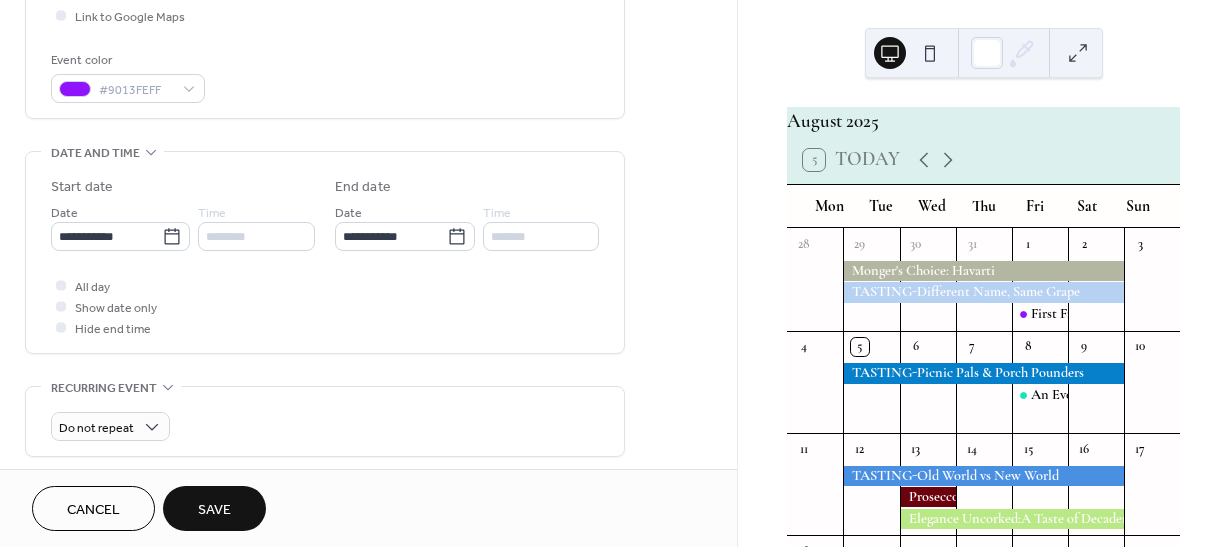 scroll, scrollTop: 800, scrollLeft: 0, axis: vertical 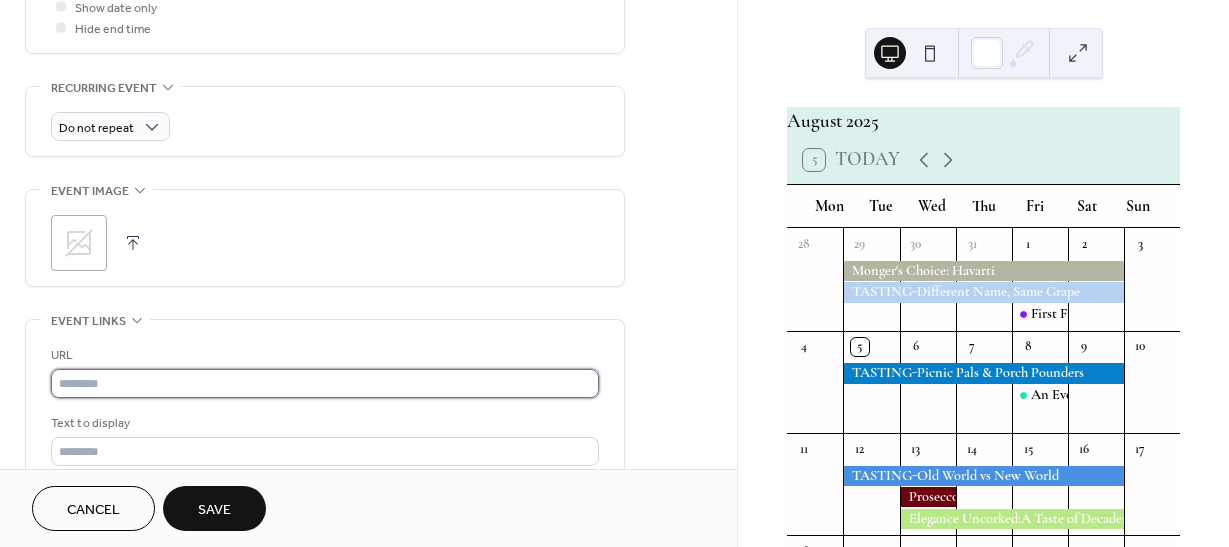 drag, startPoint x: 317, startPoint y: 389, endPoint x: 334, endPoint y: 375, distance: 22.022715 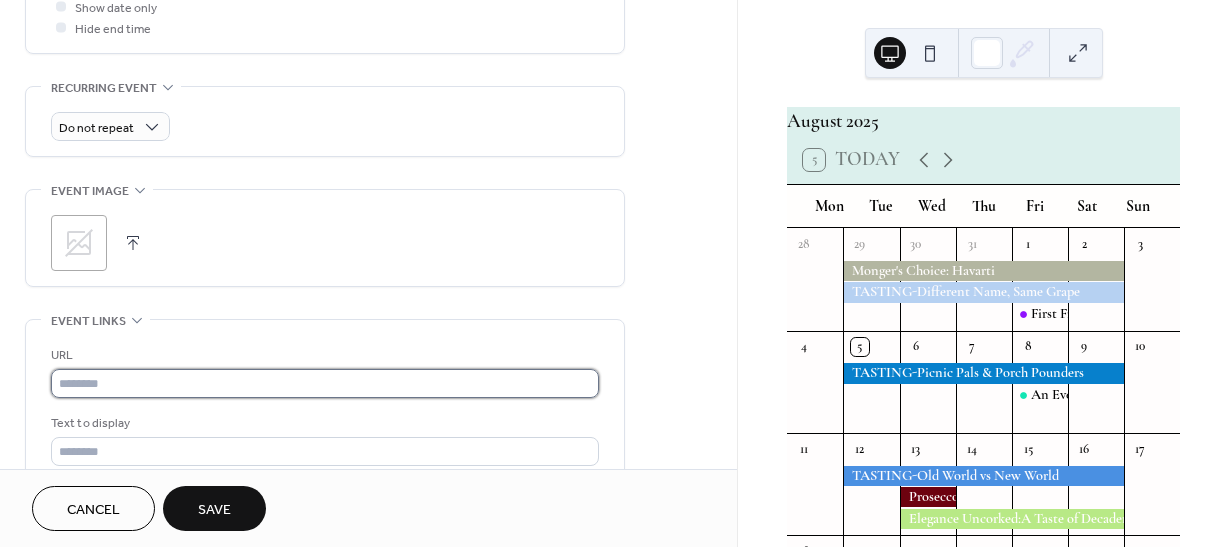 click at bounding box center [325, 383] 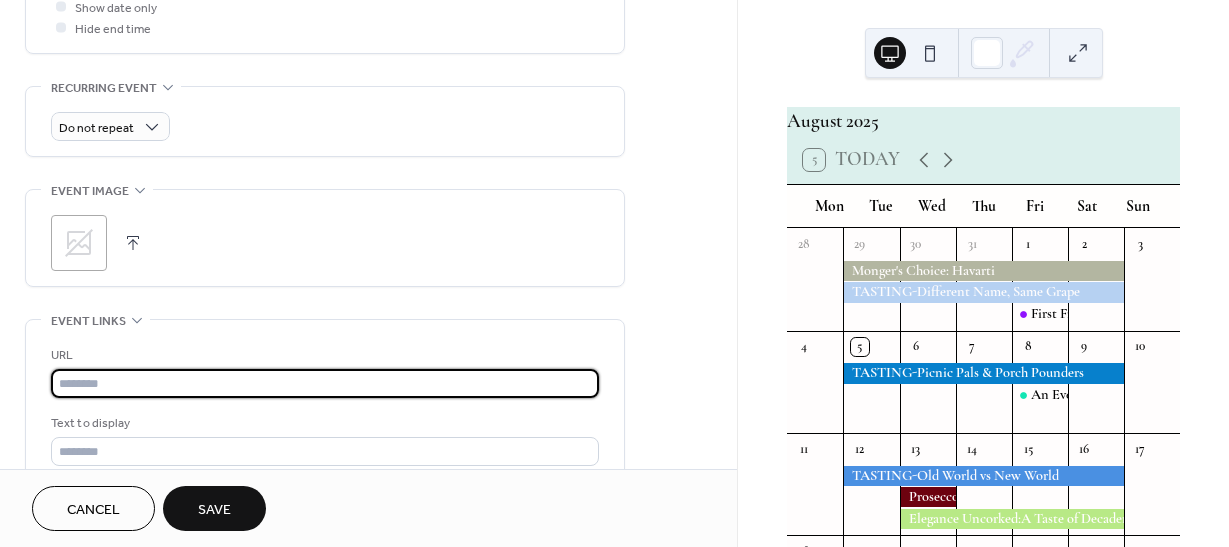 paste on "**********" 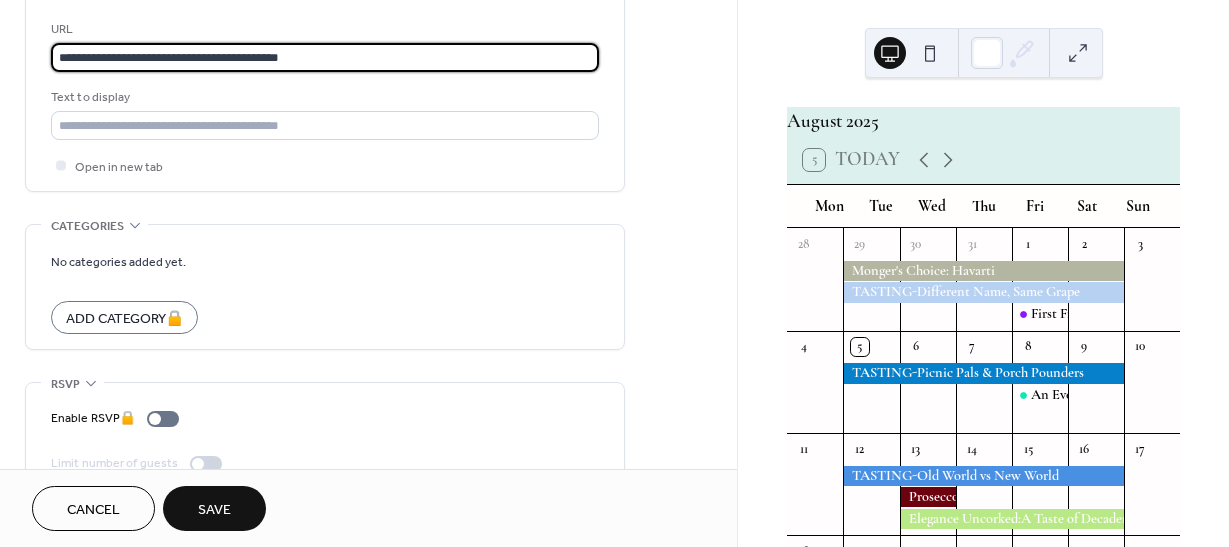 scroll, scrollTop: 1167, scrollLeft: 0, axis: vertical 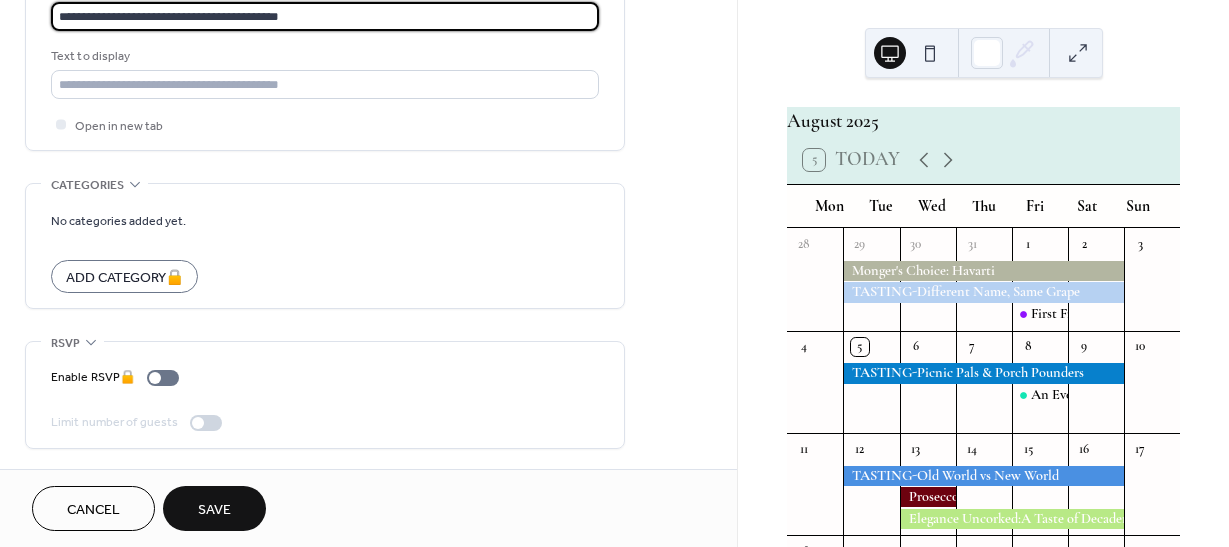 type on "**********" 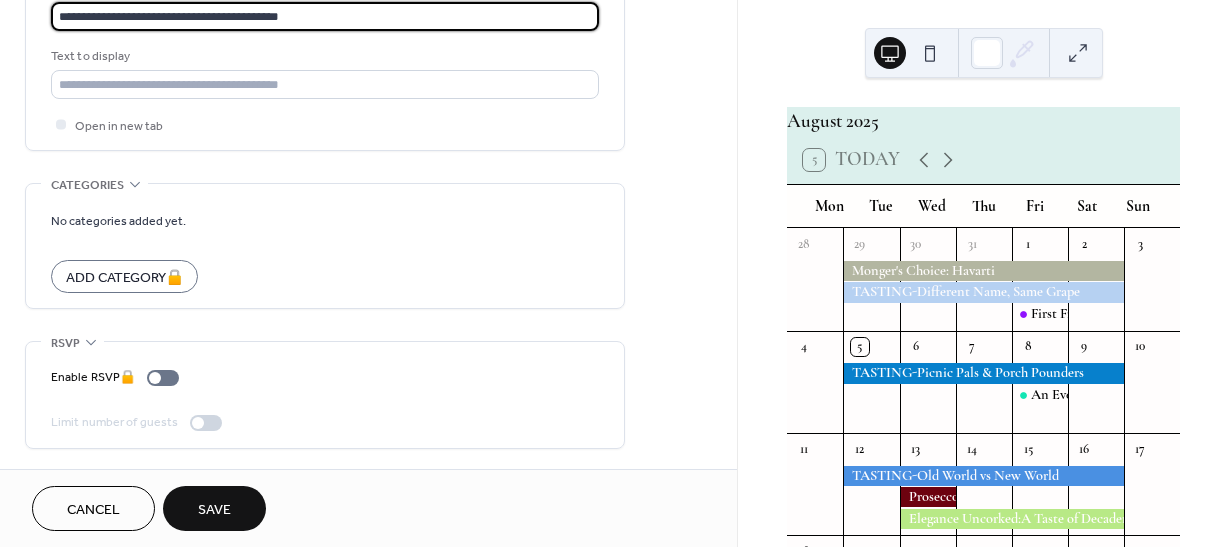 click on "Save" at bounding box center [214, 508] 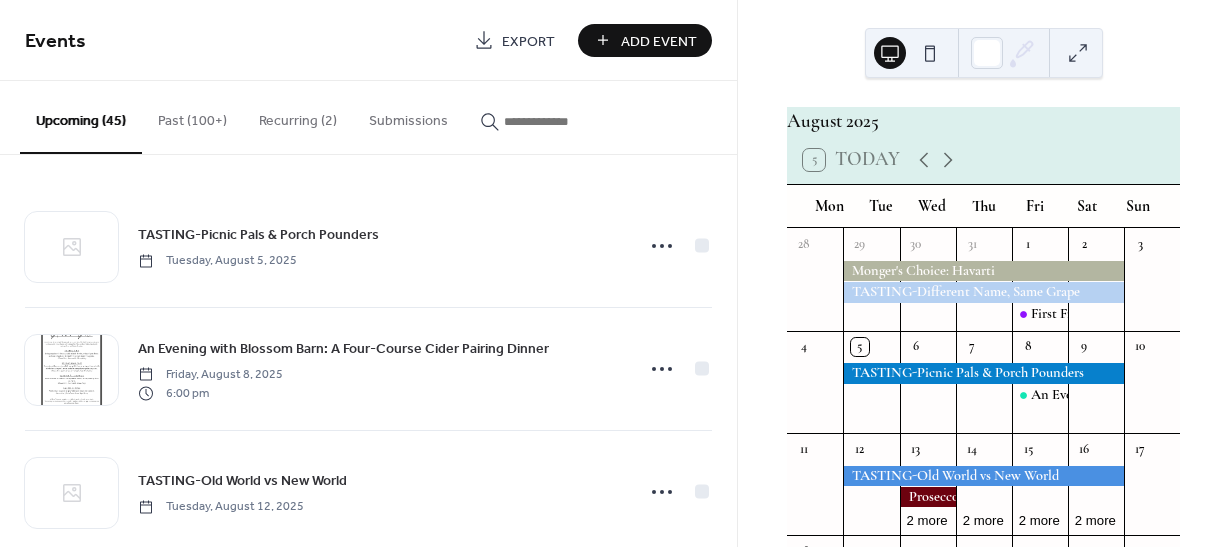 scroll, scrollTop: 0, scrollLeft: 0, axis: both 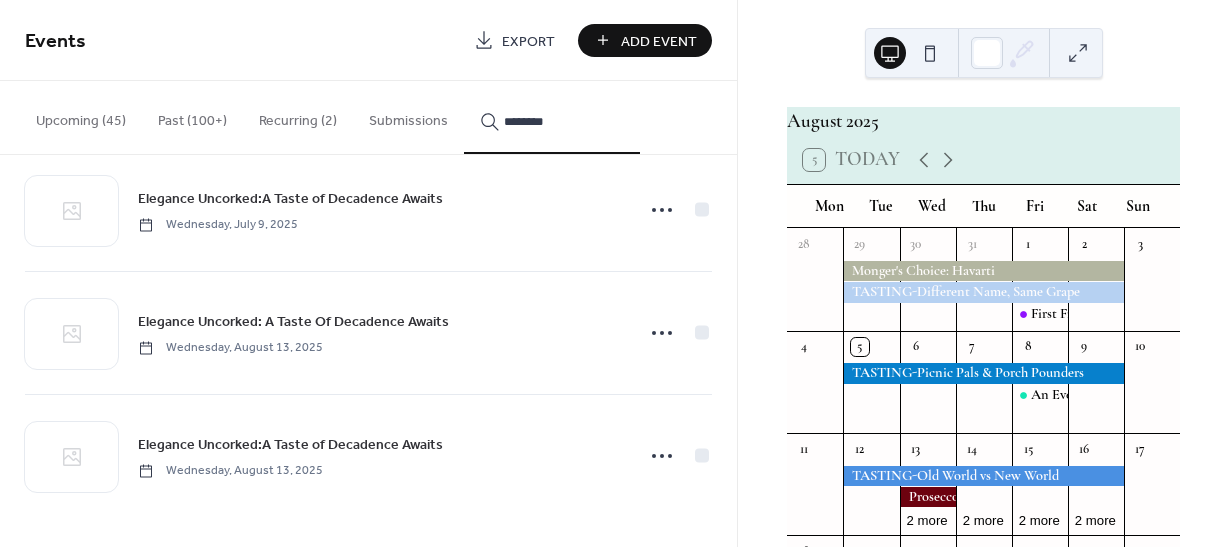 type on "********" 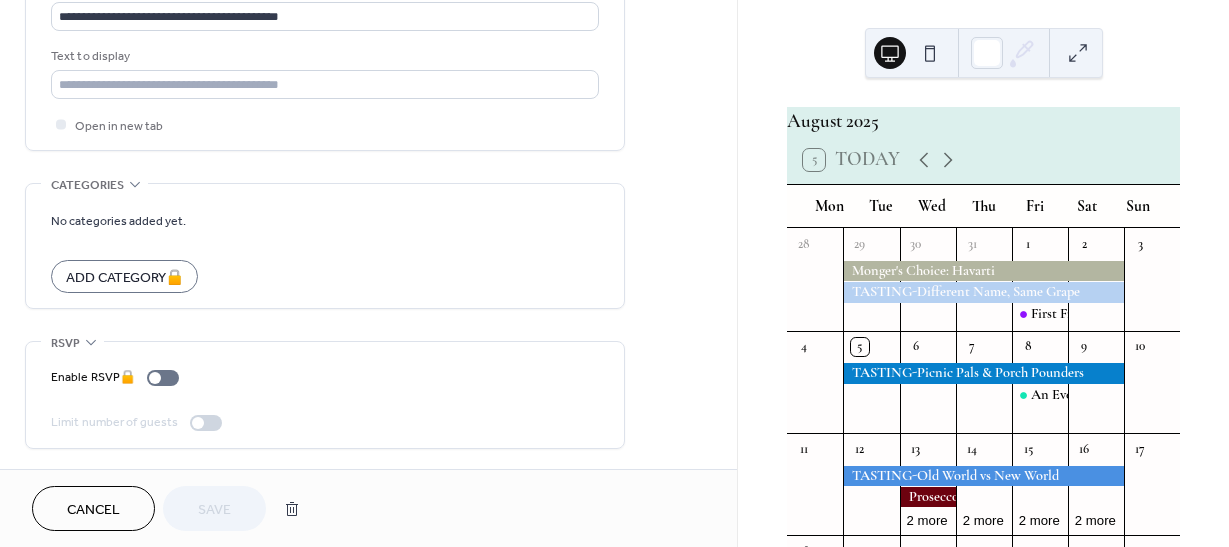 scroll, scrollTop: 967, scrollLeft: 0, axis: vertical 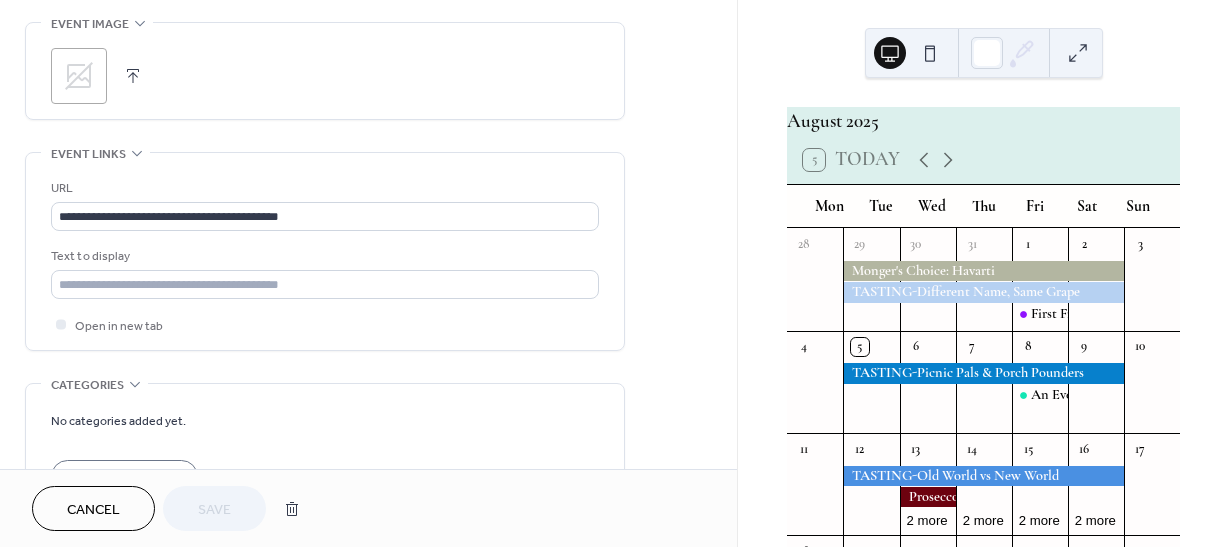click on "Cancel" at bounding box center (93, 510) 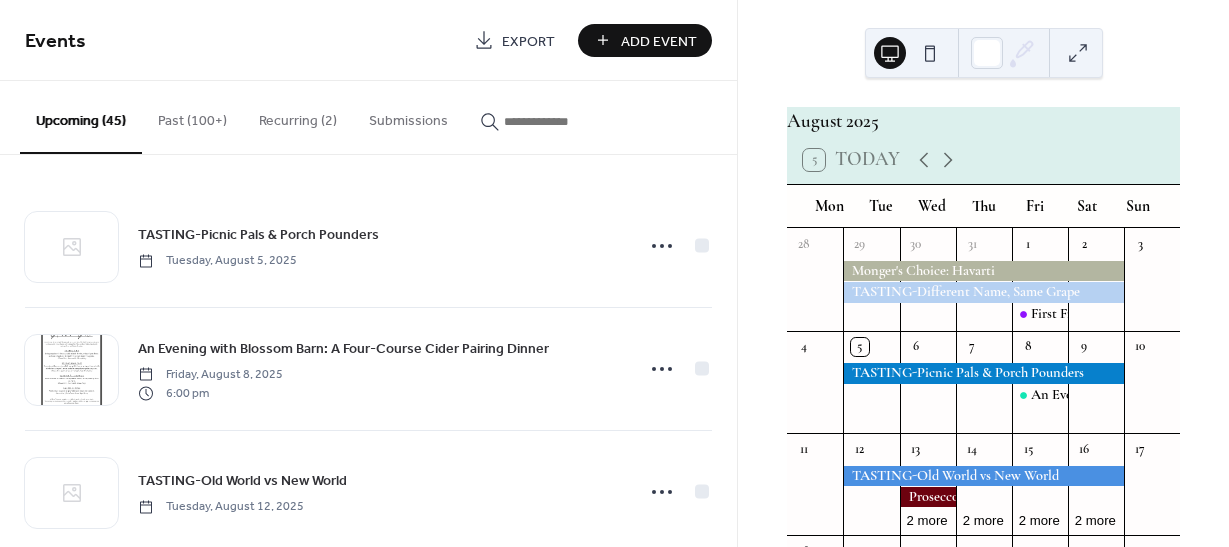 click at bounding box center (564, 121) 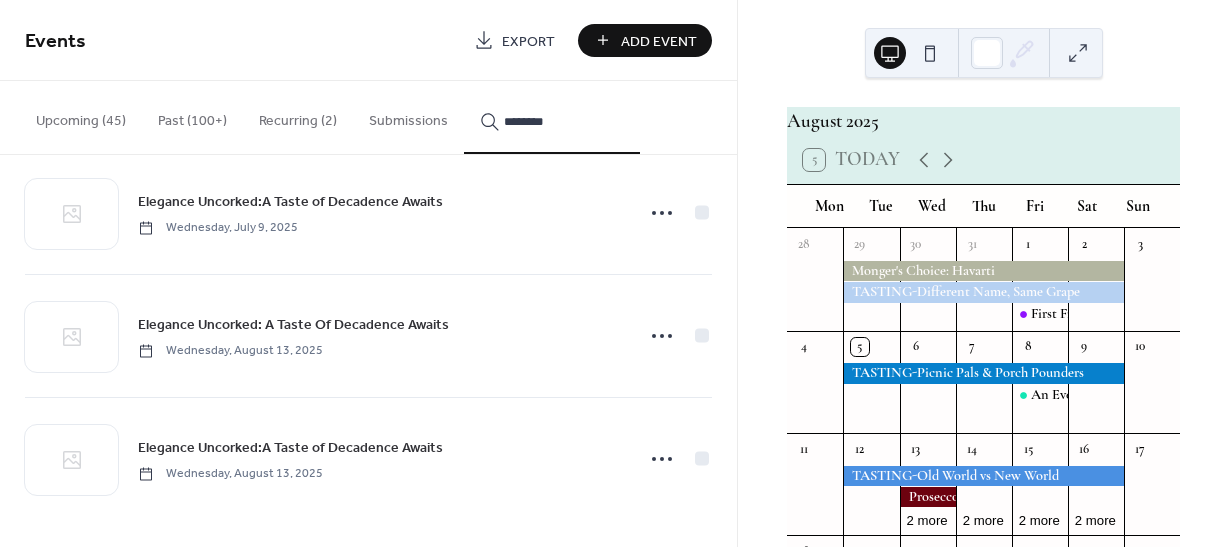 scroll, scrollTop: 282, scrollLeft: 0, axis: vertical 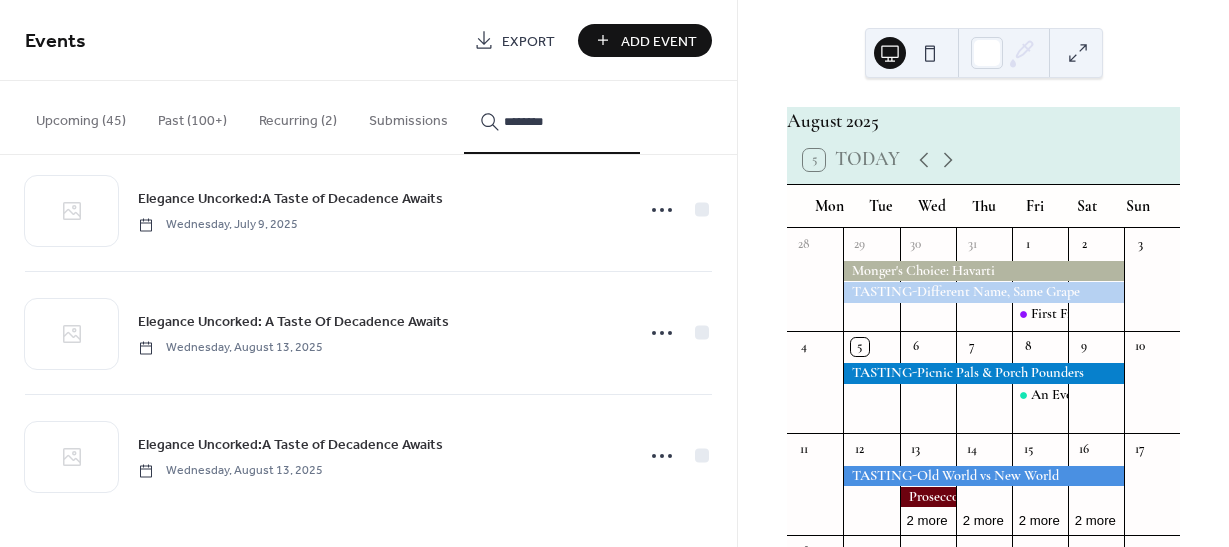 type on "********" 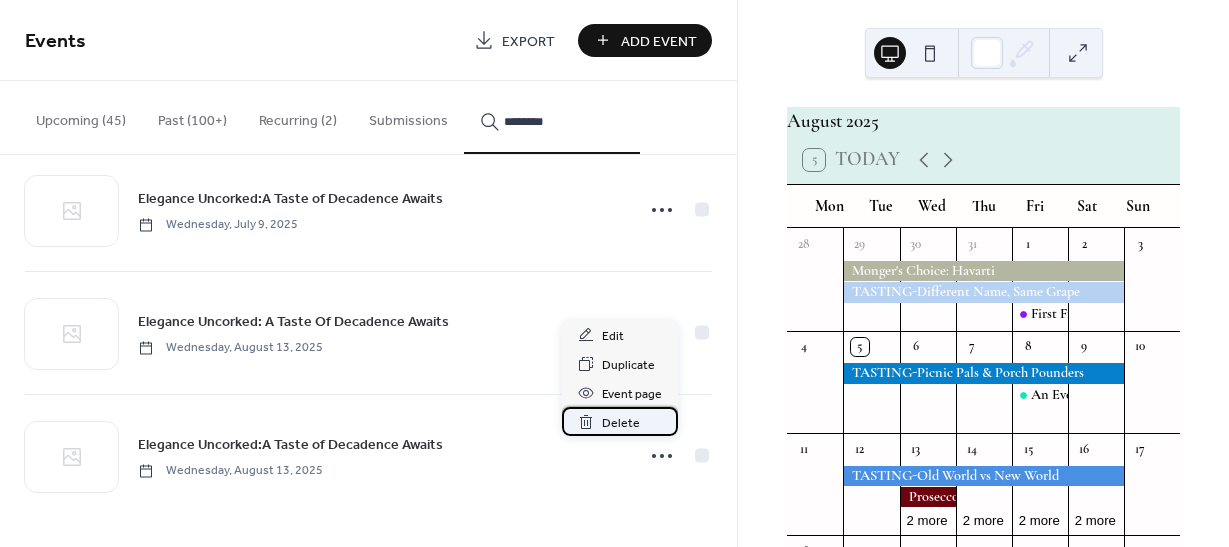 click on "Delete" at bounding box center [621, 423] 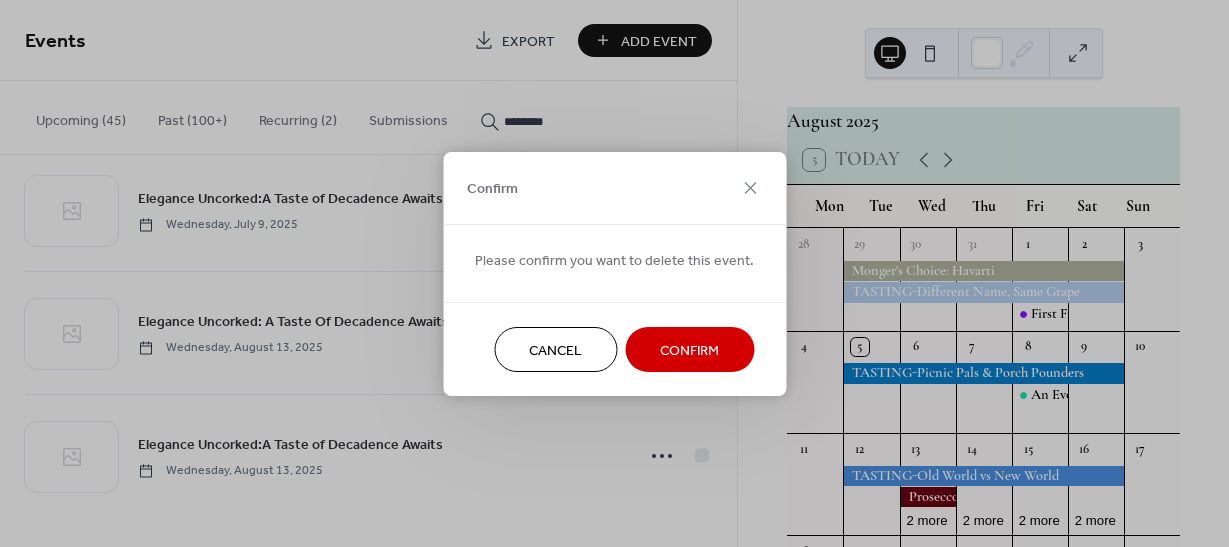 click on "Confirm" at bounding box center (689, 349) 